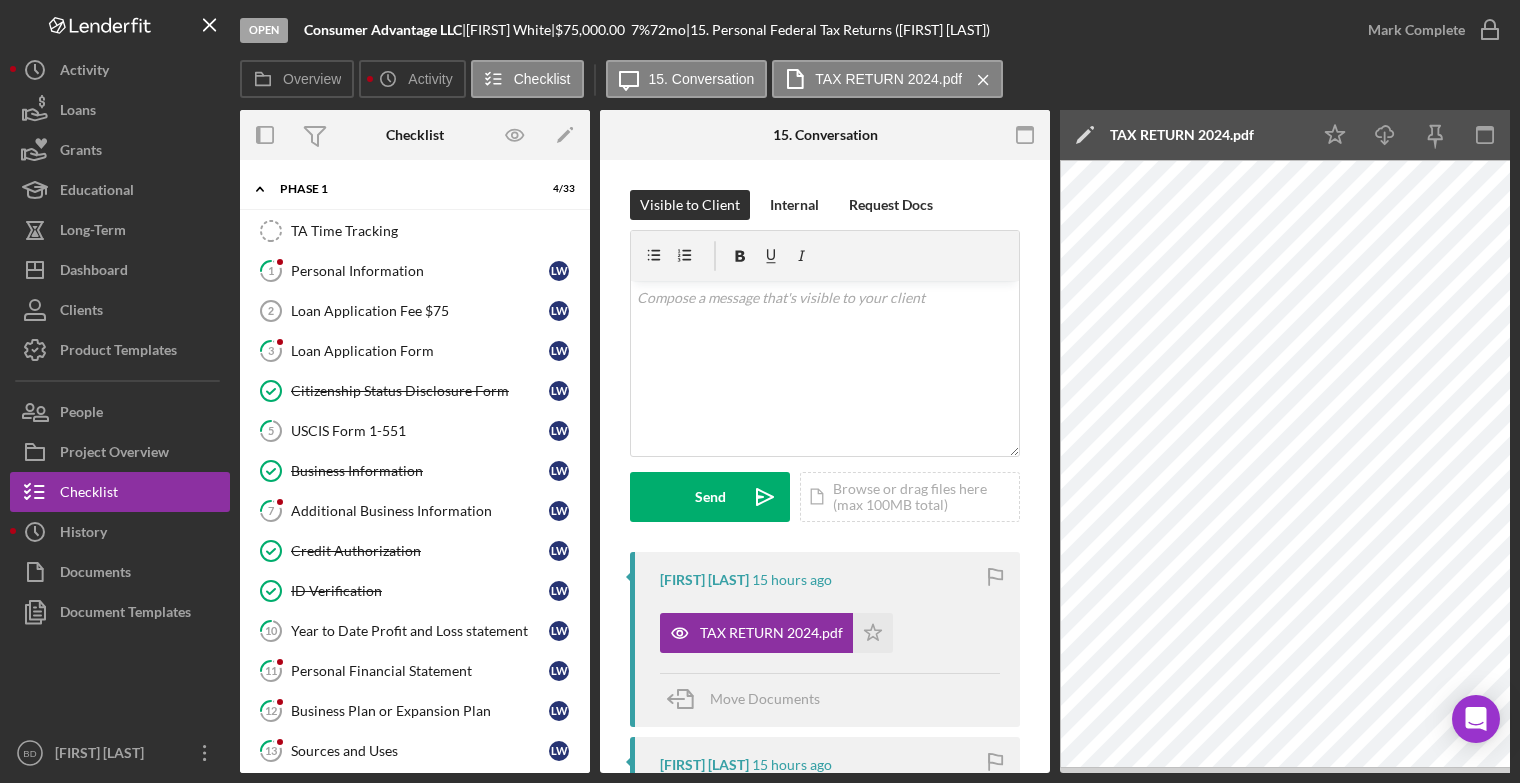 scroll, scrollTop: 0, scrollLeft: 0, axis: both 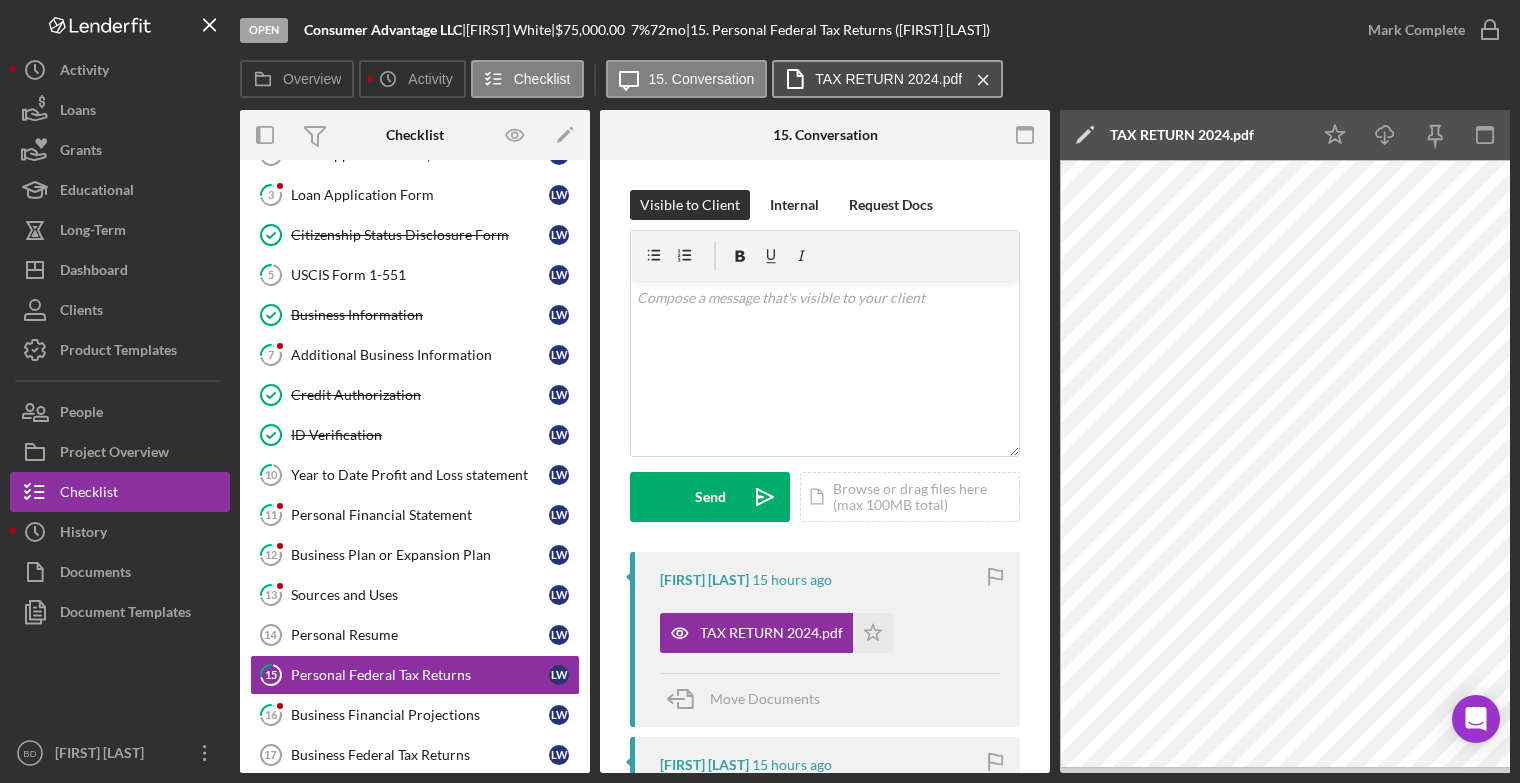 click on "TAX RETURN 2024.pdf" at bounding box center (888, 79) 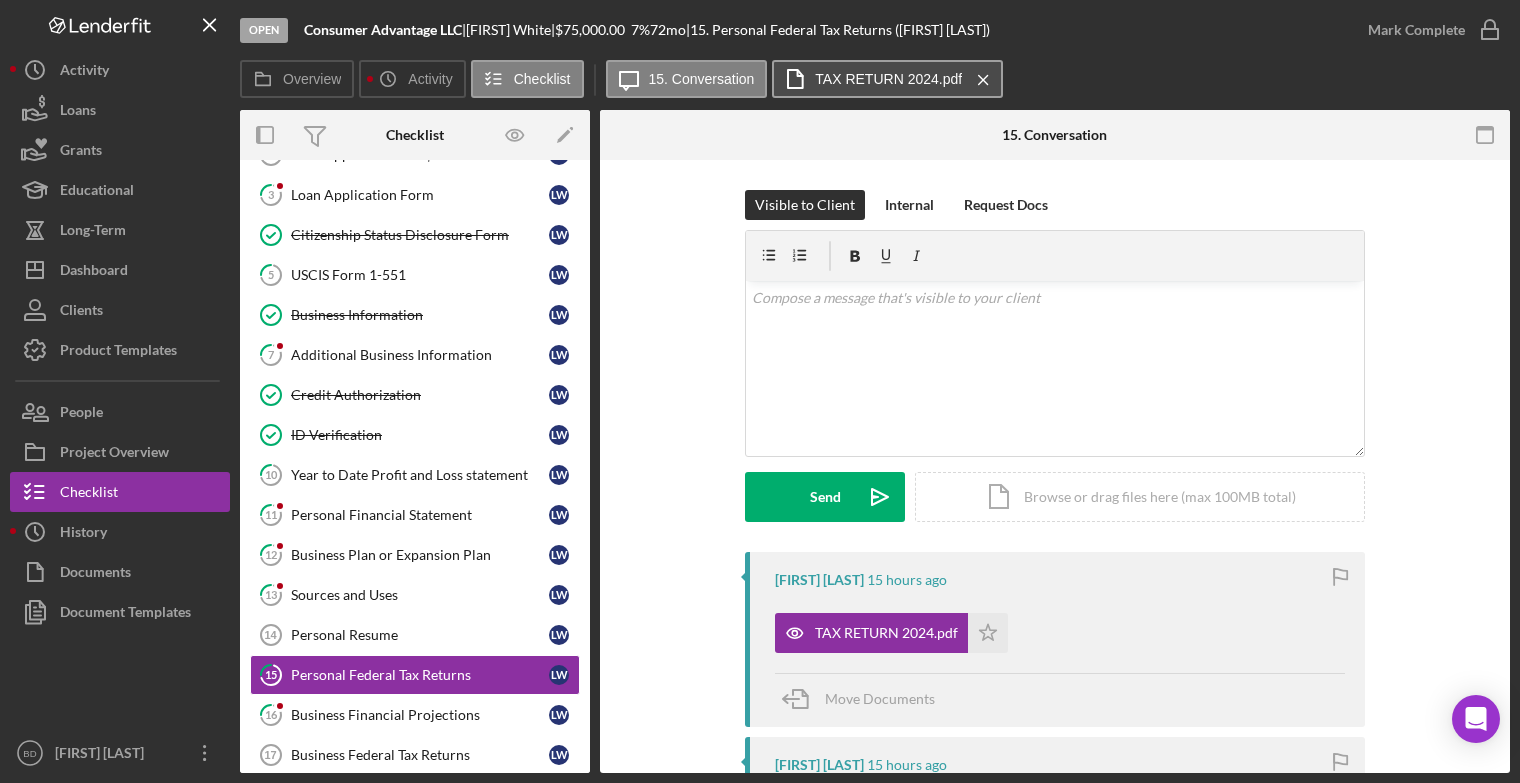 click on "TAX RETURN 2024.pdf" at bounding box center (888, 79) 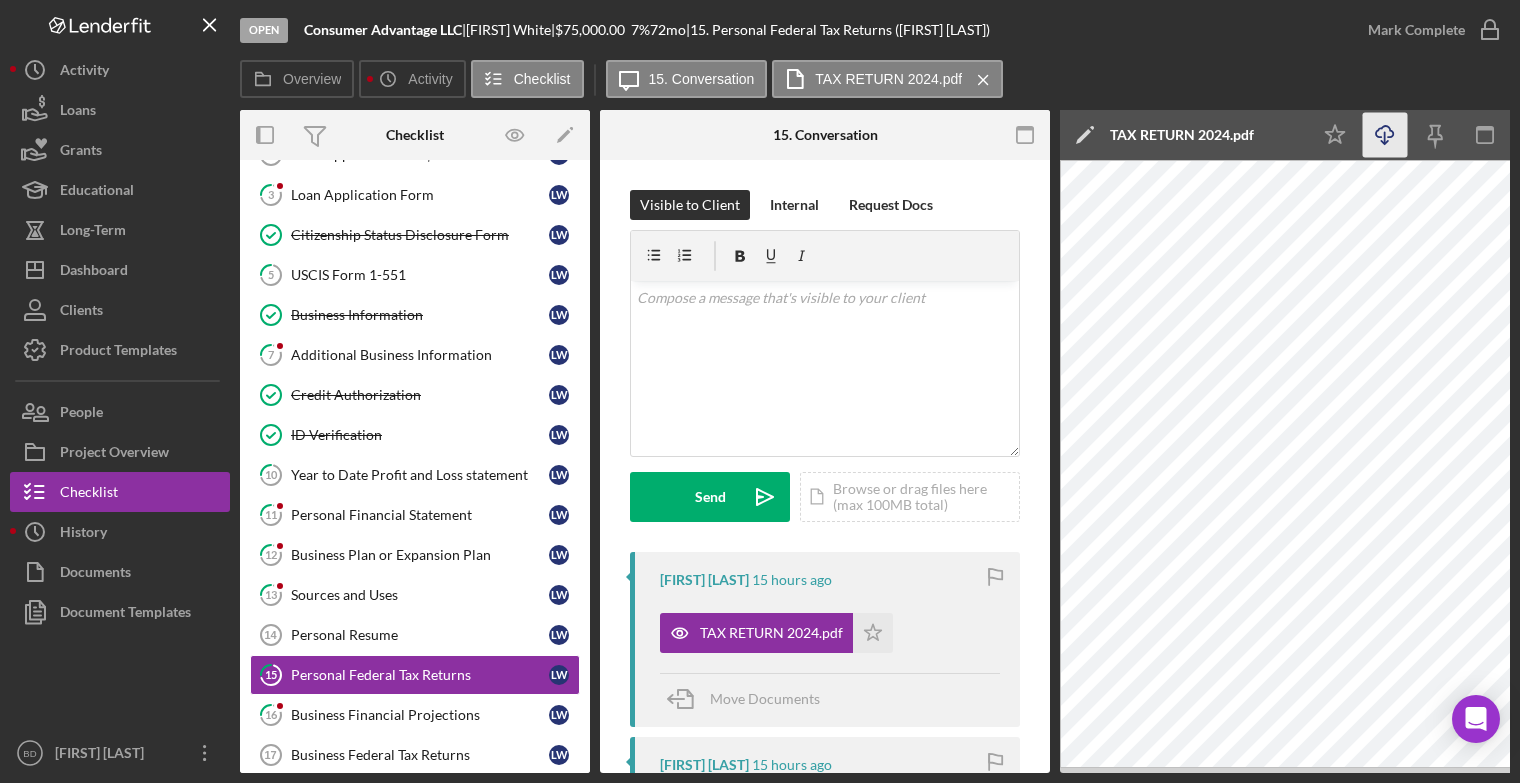 click on "Icon/Download" 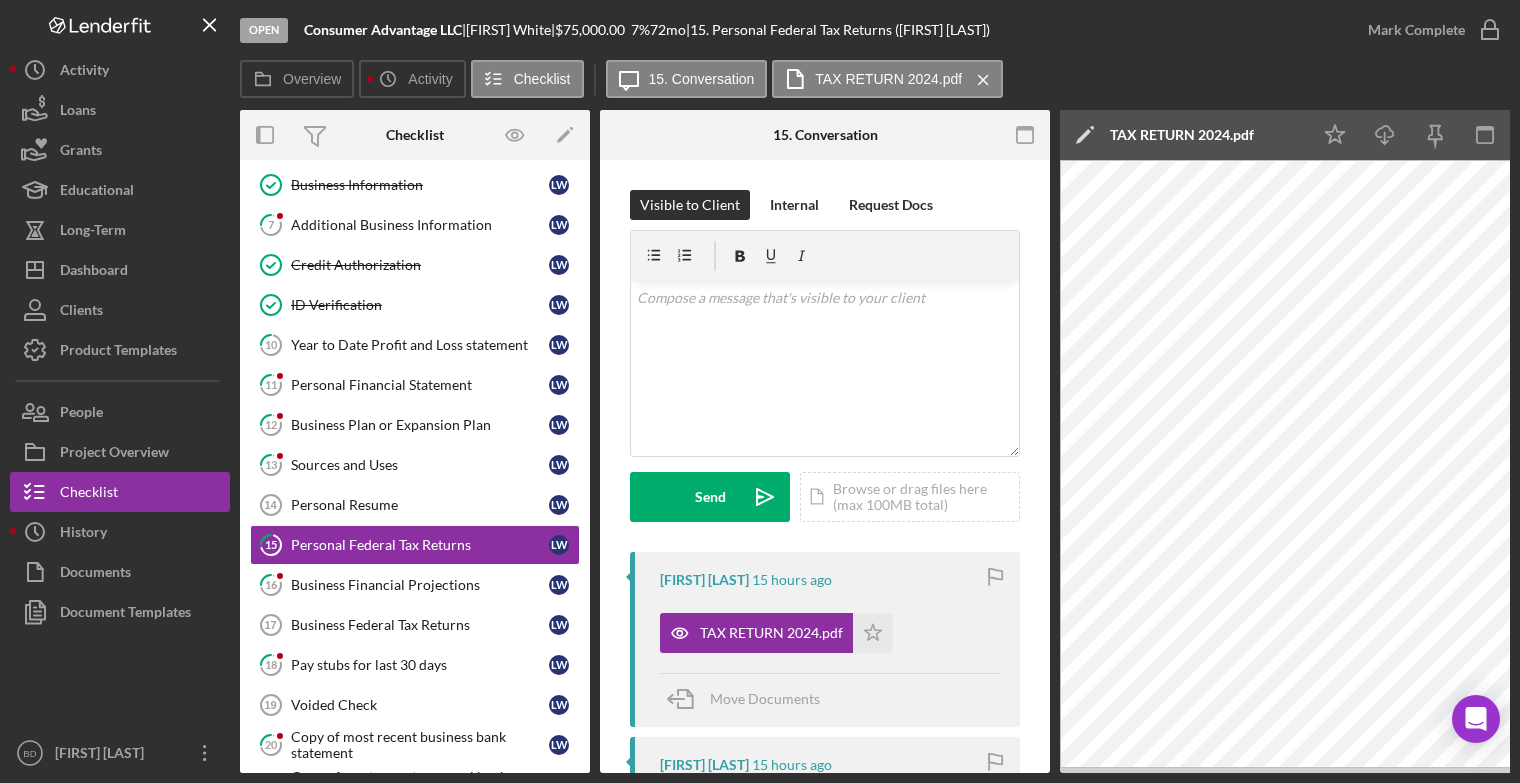 scroll, scrollTop: 292, scrollLeft: 0, axis: vertical 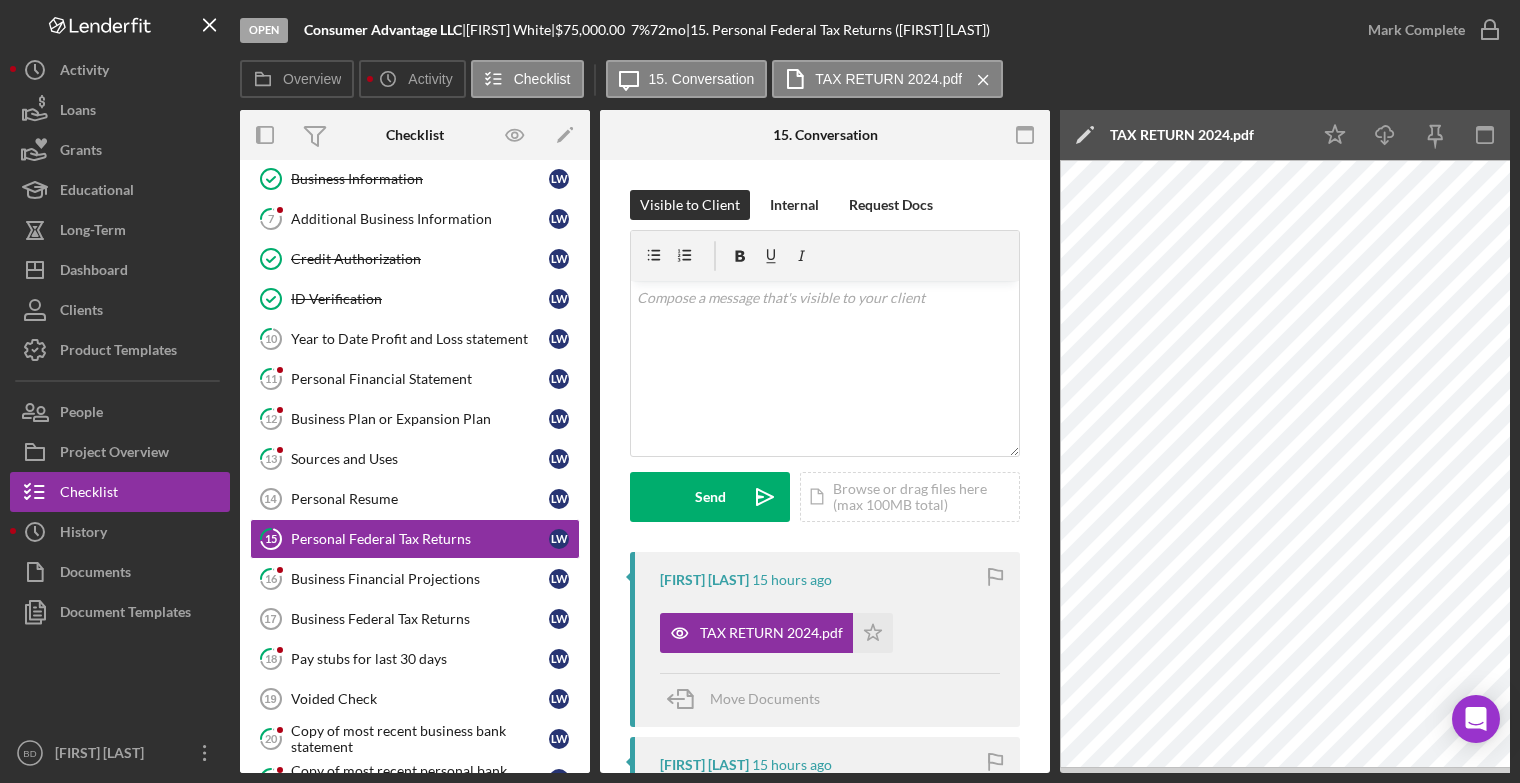 click on "Overview Internal Workflow Stage Open Icon/Dropdown Arrow Archive (can unarchive later if needed) Overview Edit Icon/Edit Status Ongoing Risk Rating Sentiment Rating 5 Product Name Small Business LIFT Loan Created Date [DATE] Started Date [DATE] Closing Goal [DATE] Contact BD BD [LAST] Account Executive Weekly Status Update On Weekly Status Update Message Inactivity Alerts On Send if the client is inactive for... 5 Inactivity Reminder Message Initial Request Edit Icon/Edit Amount $75,000.00 Standard Rate 7.000% Standard Term 72 months Key Ratios Edit Icon/Edit DSCR Collateral Coverage DTI LTV Global DSCR Global Collateral Coverage Global DTI NOI Recomendation Edit Icon/Edit Payment Type Rate Term (months) Amount Down Payment Closing Fee Include closing fee in amount financed? No Origination Fee Include origination fee in amount financed? No Amount Financed Closing Date First Payment Date Maturity Date Resolution Edit Icon/Edit Resolution Resolution Date New Activity Icon/Upload Icon/Navigate" at bounding box center (875, 441) 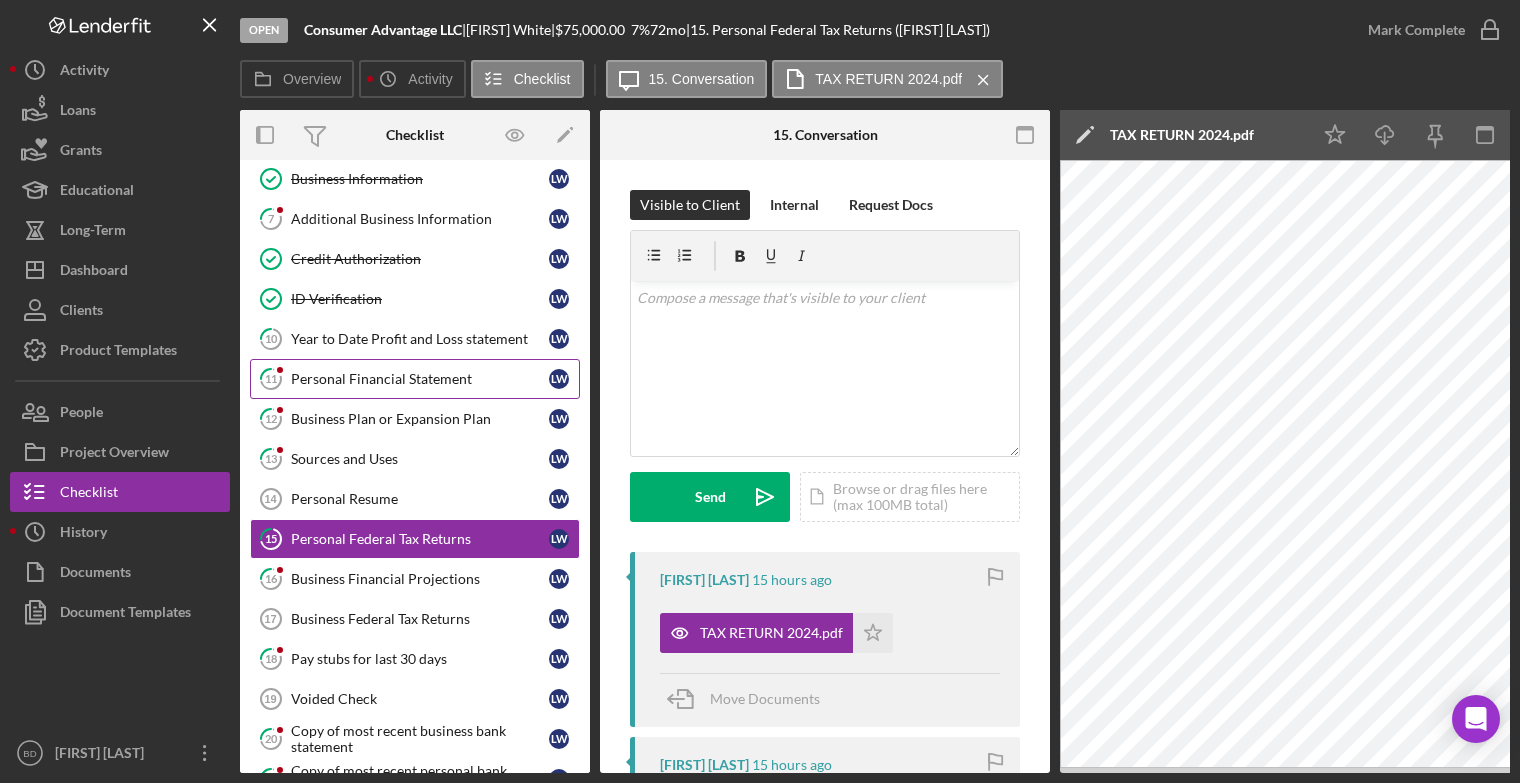 click on "Personal Financial Statement" at bounding box center [420, 379] 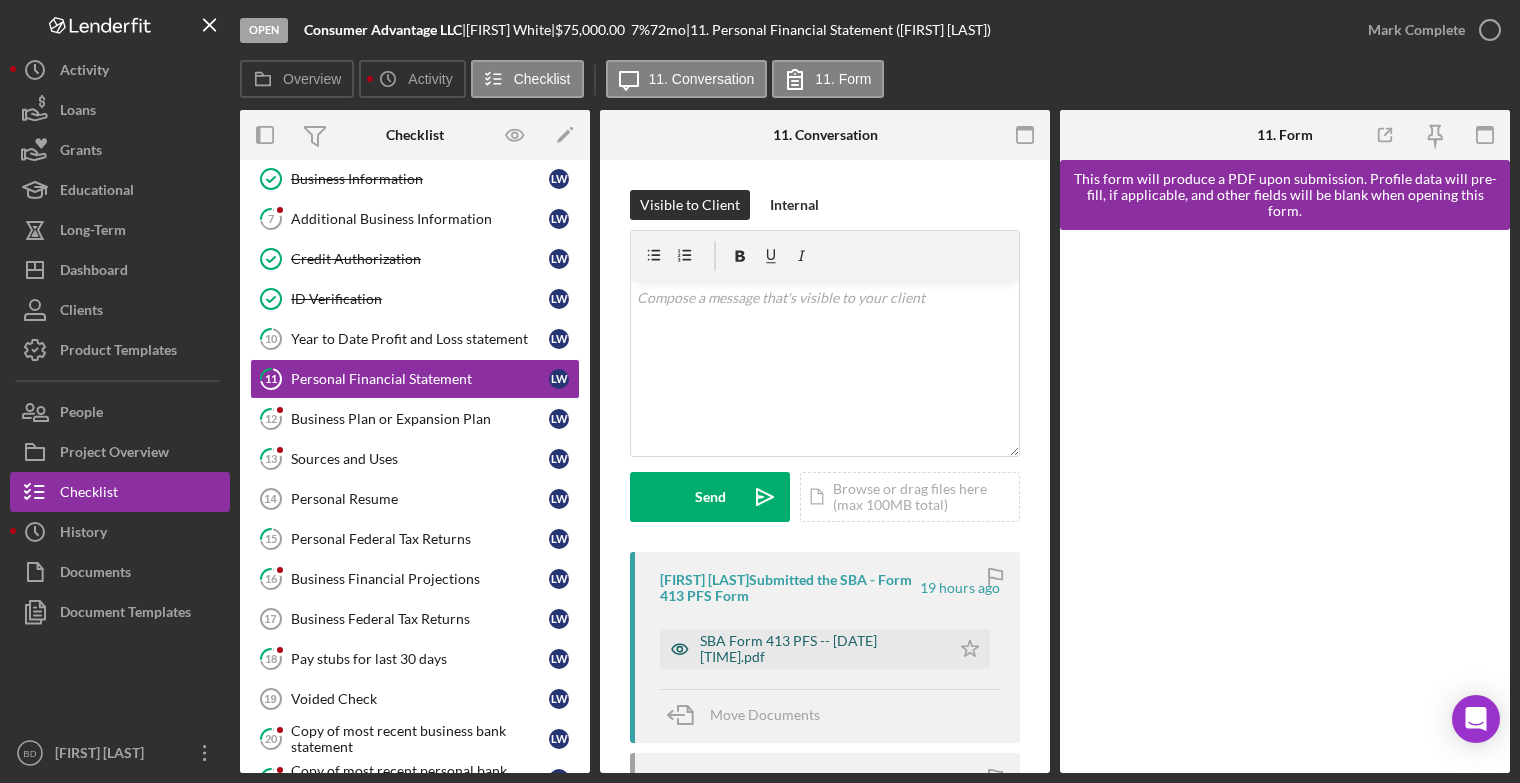 click on "SBA Form 413 PFS -- [DATE] [TIME].pdf" at bounding box center (820, 649) 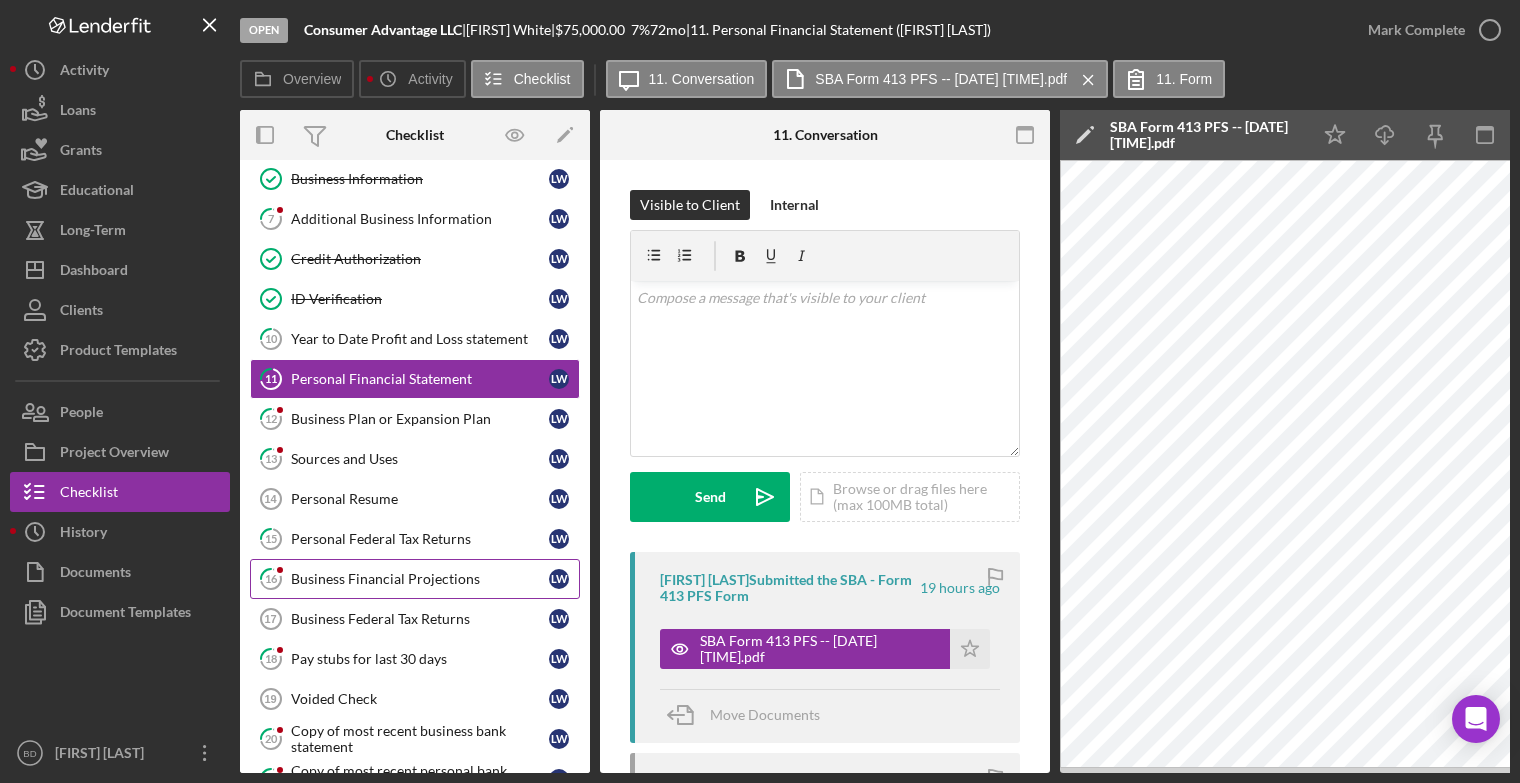 click on "Business Financial Projections" at bounding box center (420, 579) 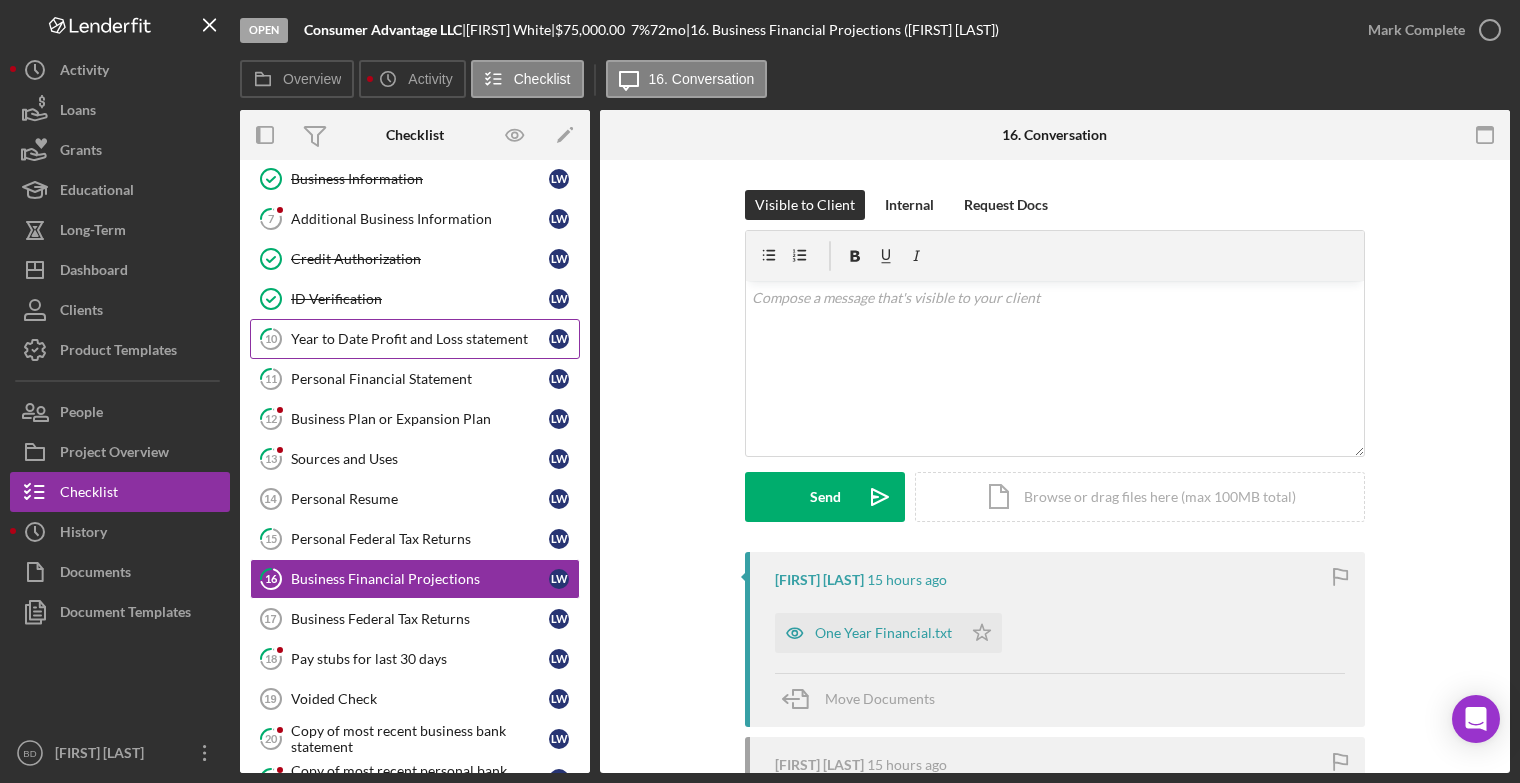 click on "Year to Date Profit and Loss statement" at bounding box center [420, 339] 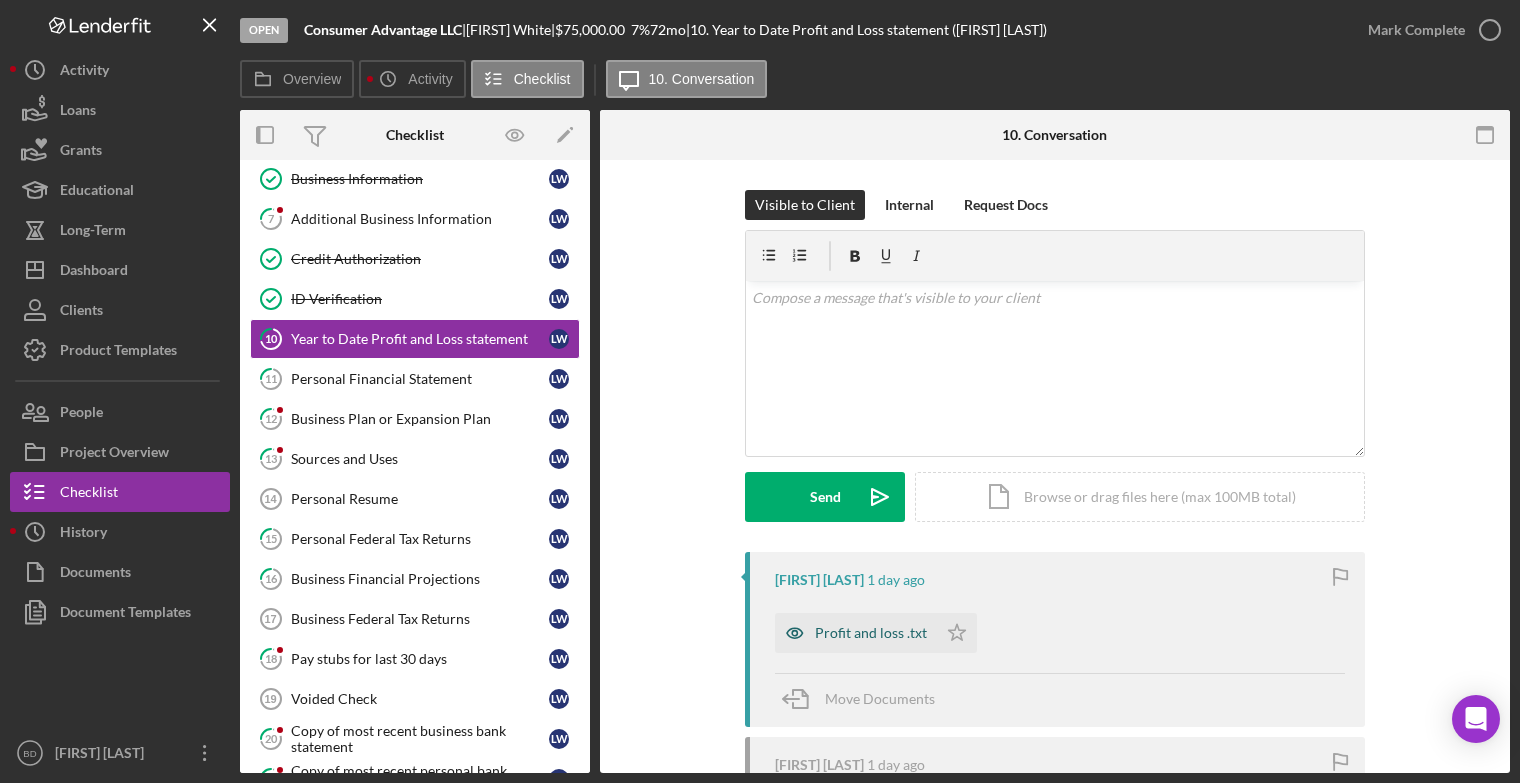click on "Profit and loss .txt" at bounding box center [871, 633] 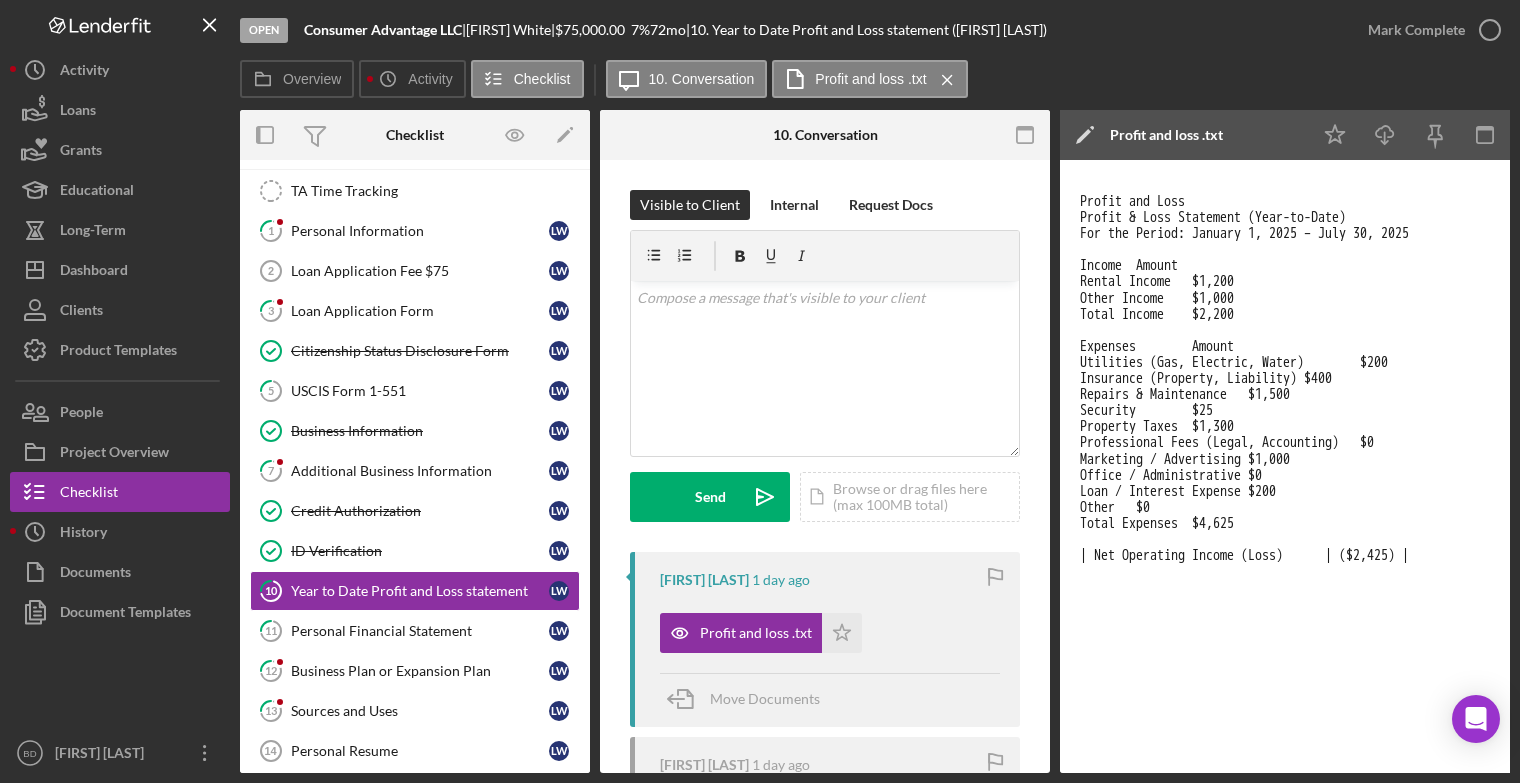 scroll, scrollTop: 0, scrollLeft: 0, axis: both 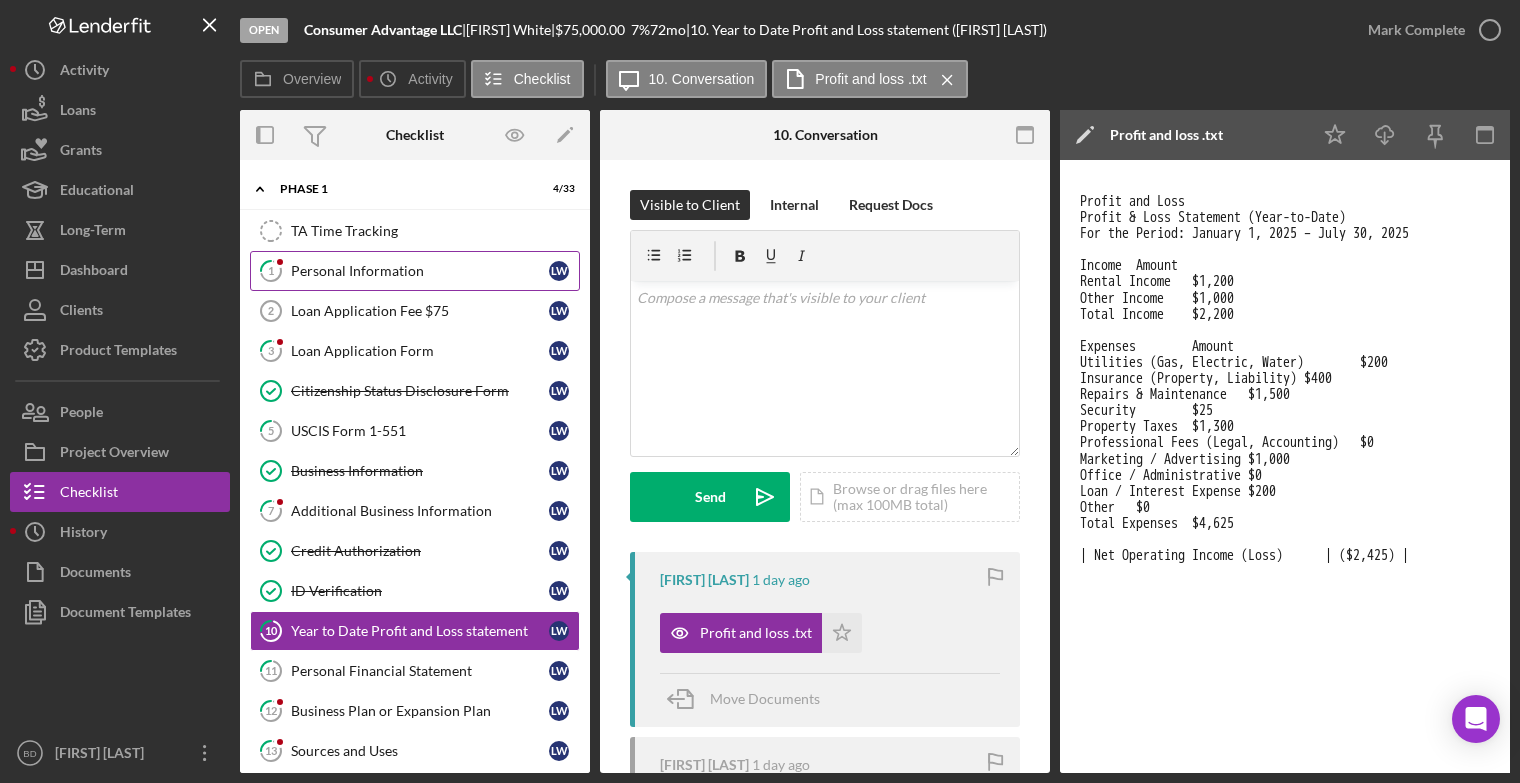 click on "1 Personal Information L W" at bounding box center [415, 271] 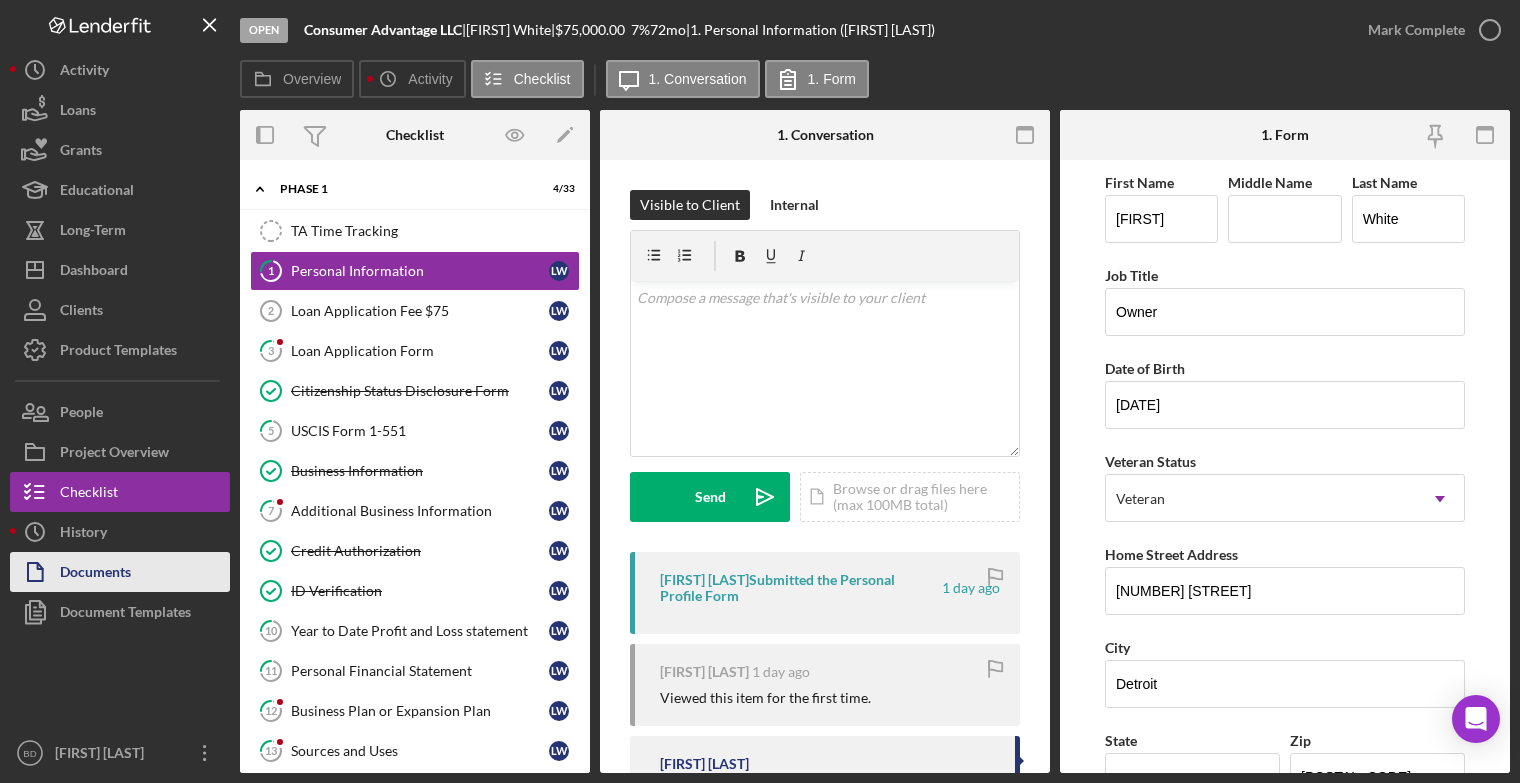 click on "Documents" at bounding box center [120, 572] 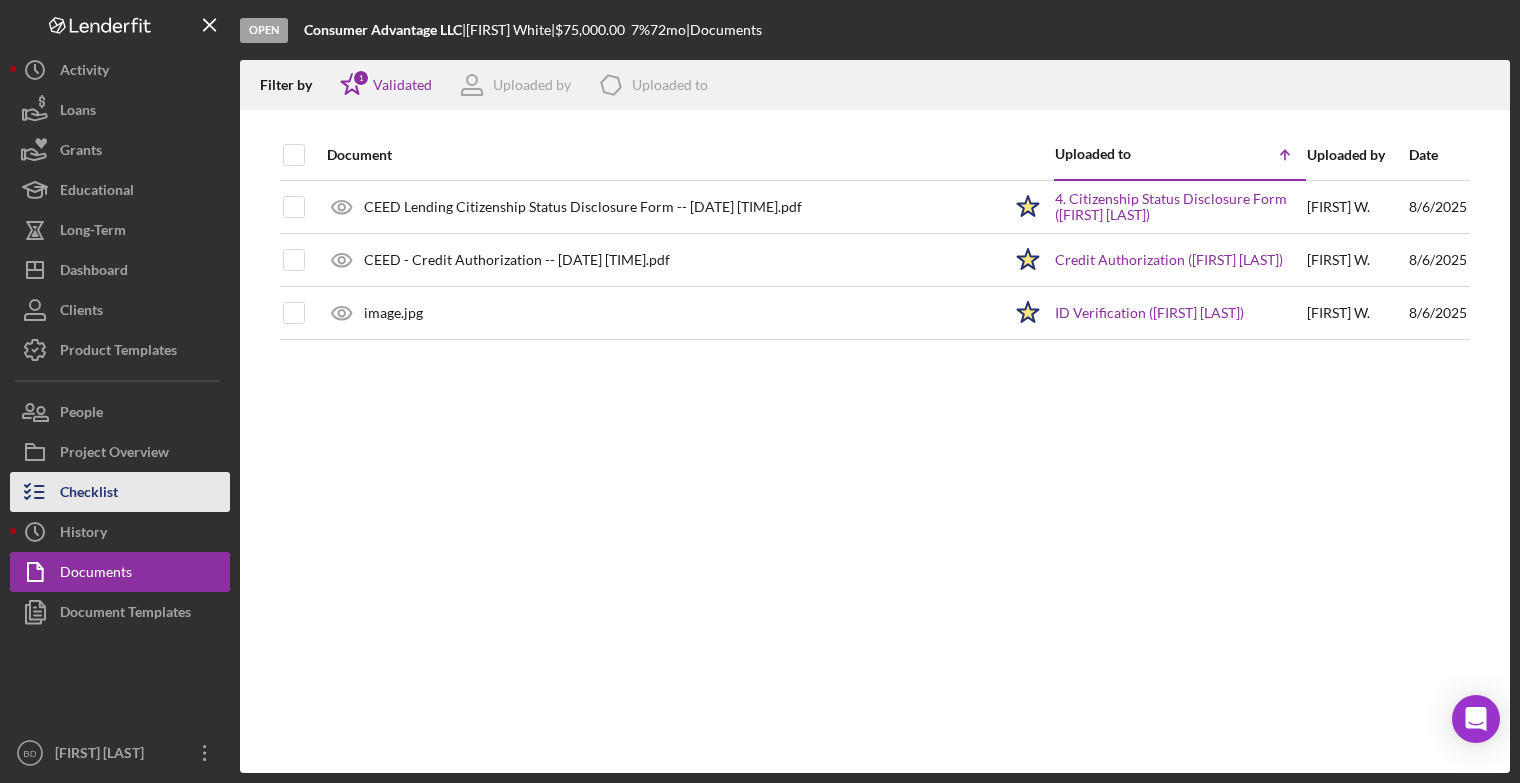 click on "Checklist" at bounding box center [89, 494] 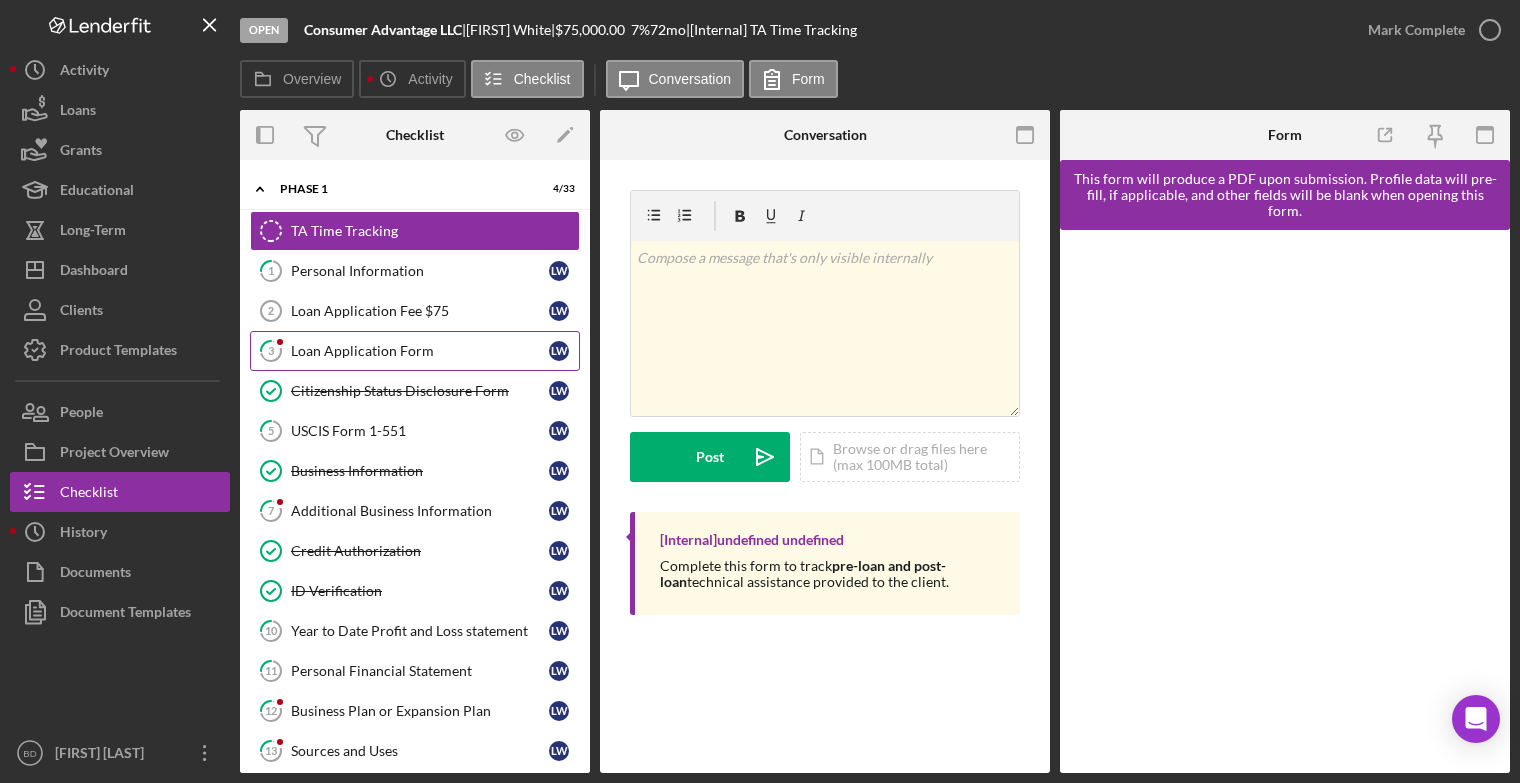 click on "Loan Application Form" at bounding box center (420, 351) 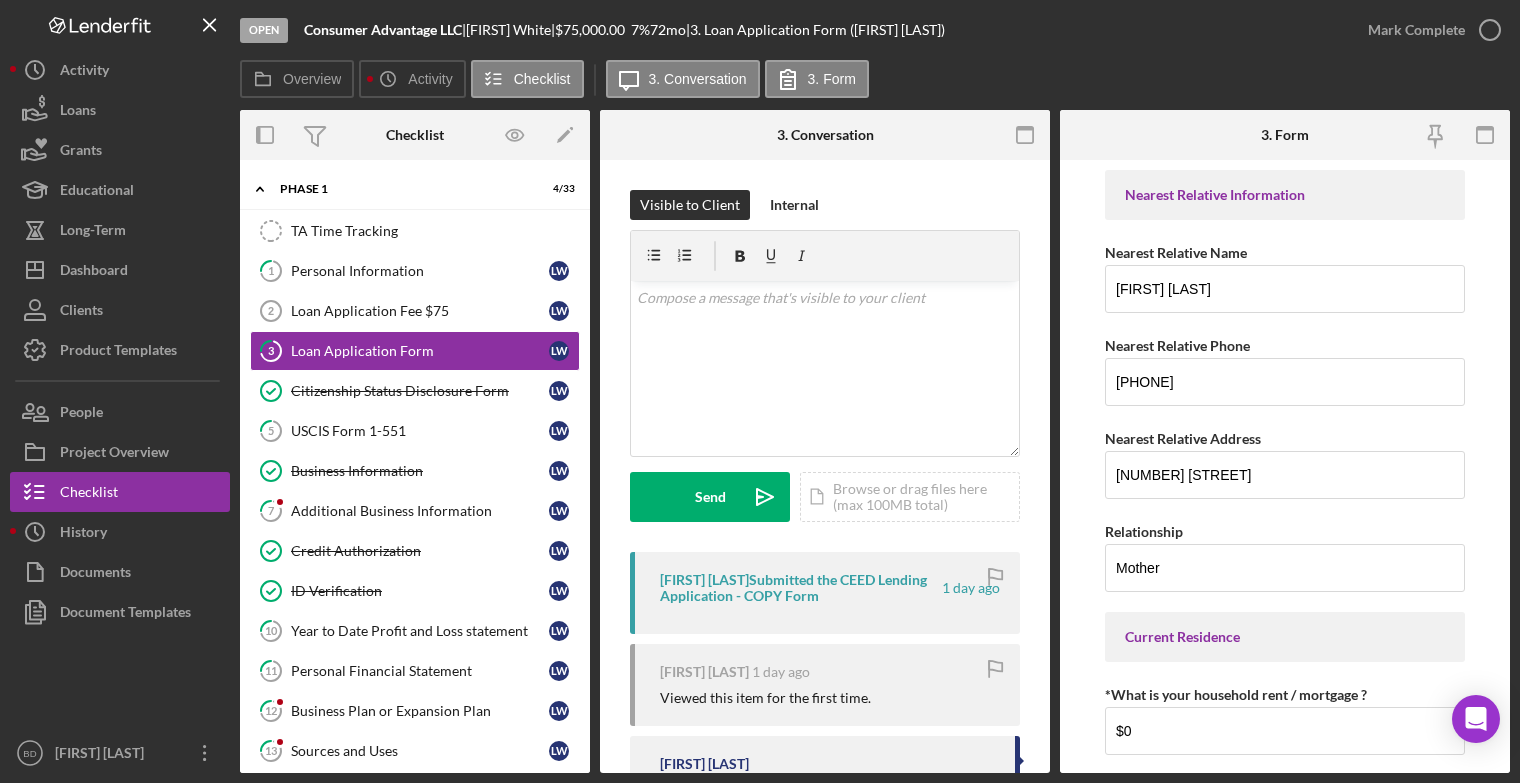 click on "[FIRST] [LAST] Submitted the CEED Lending Application - COPY Form" at bounding box center [799, 588] 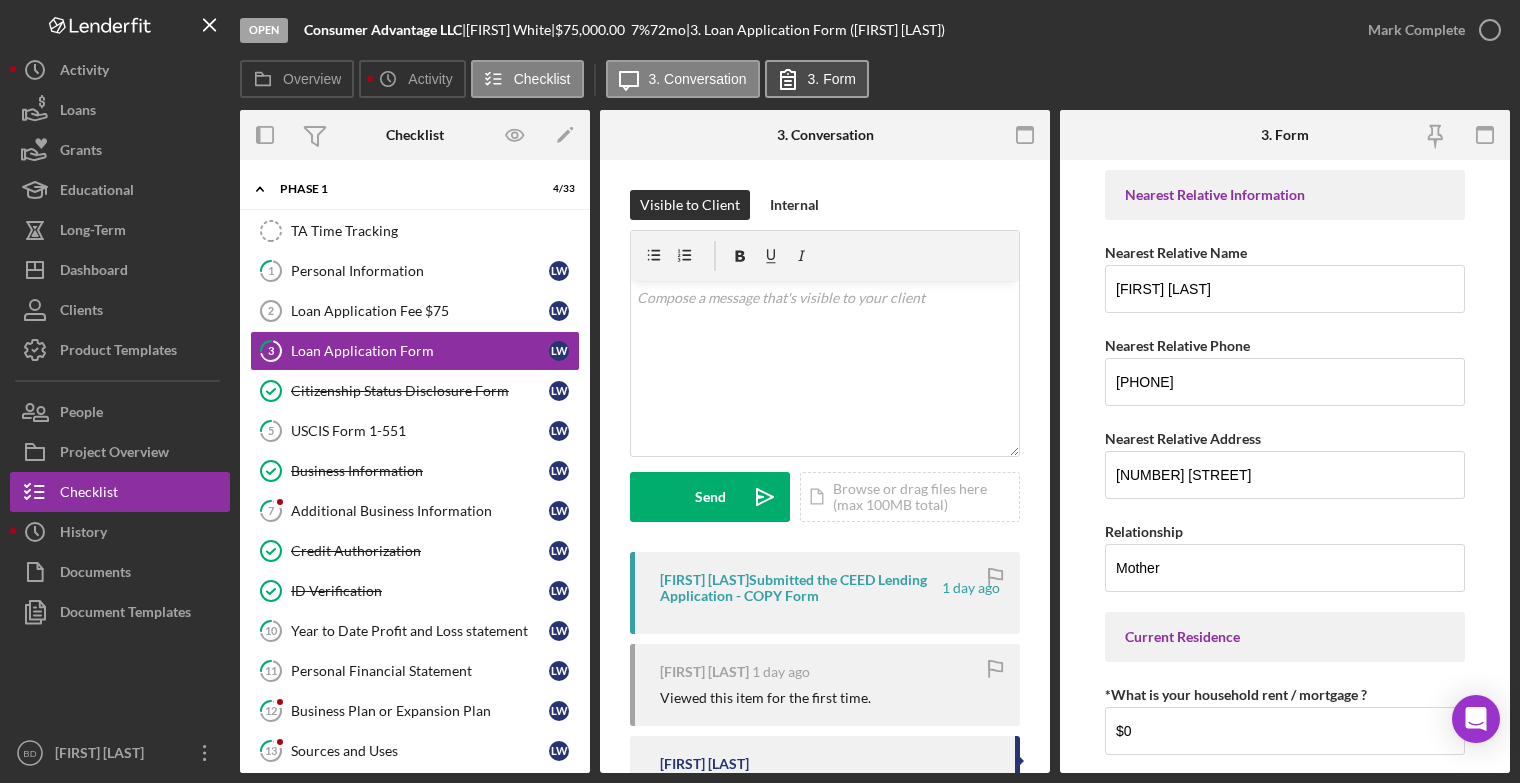 click on "3. Form" at bounding box center (832, 79) 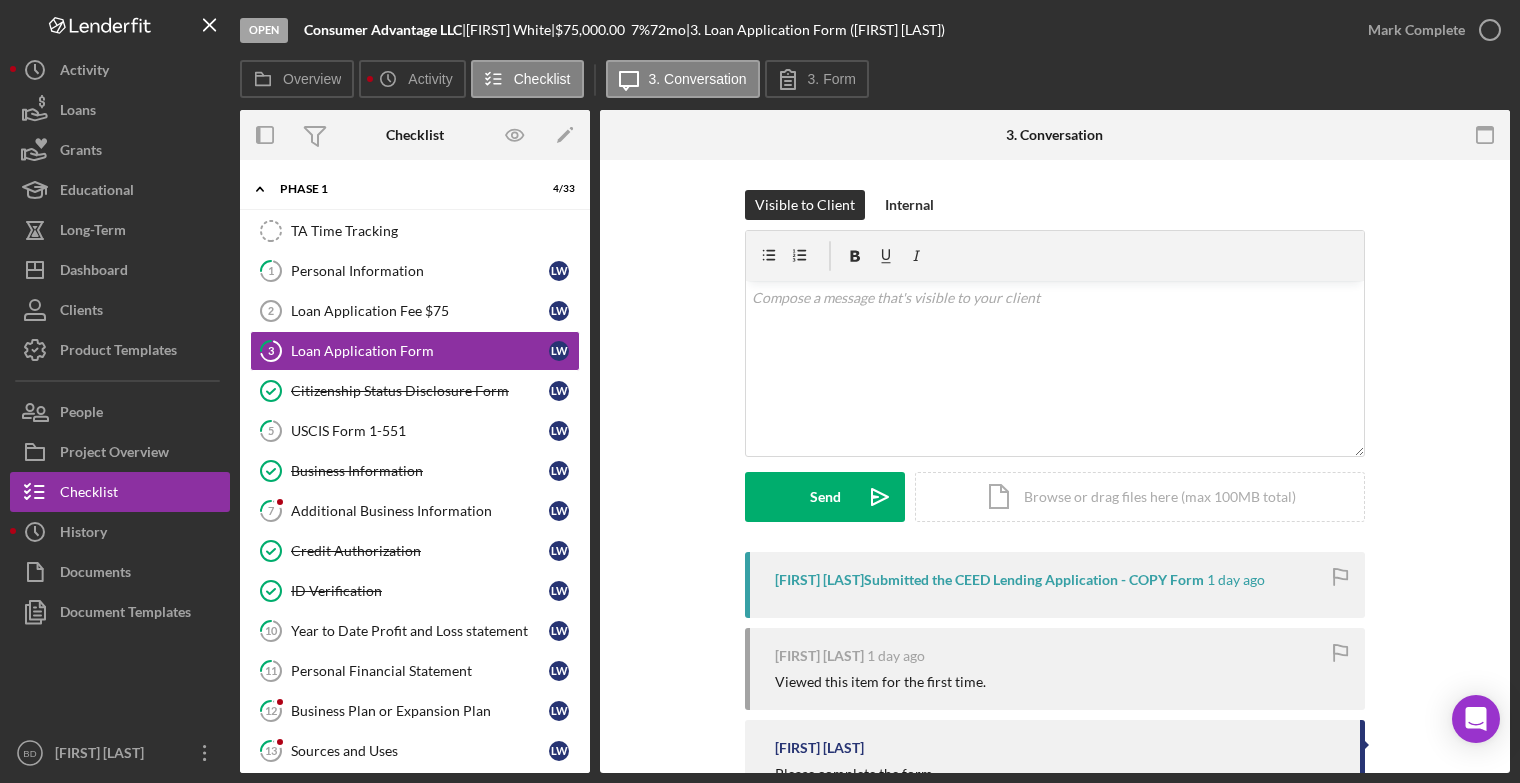 click on "[FIRST] [LAST] Submitted the CEED Lending Application - COPY Form" at bounding box center (989, 580) 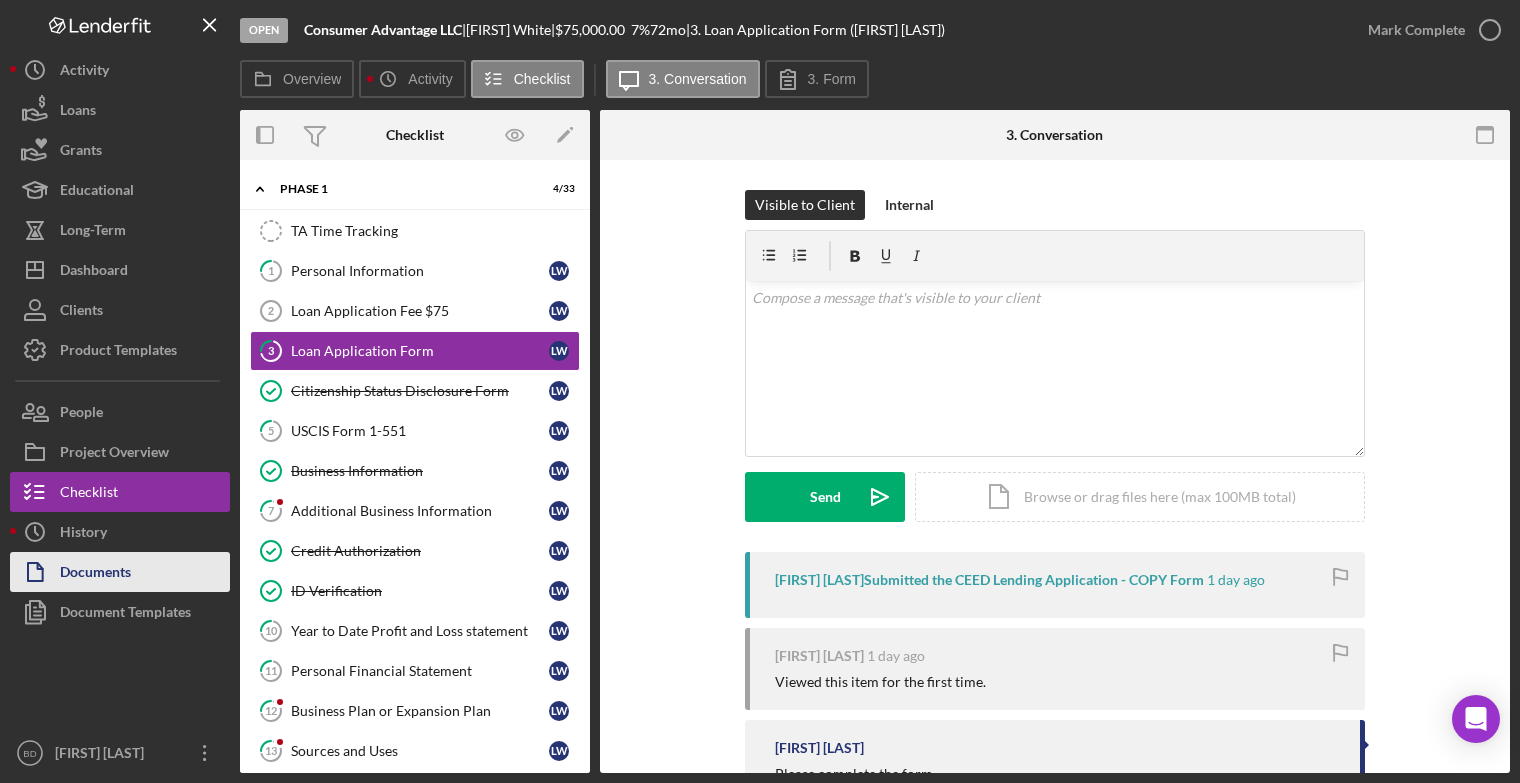 click on "Documents" at bounding box center [95, 574] 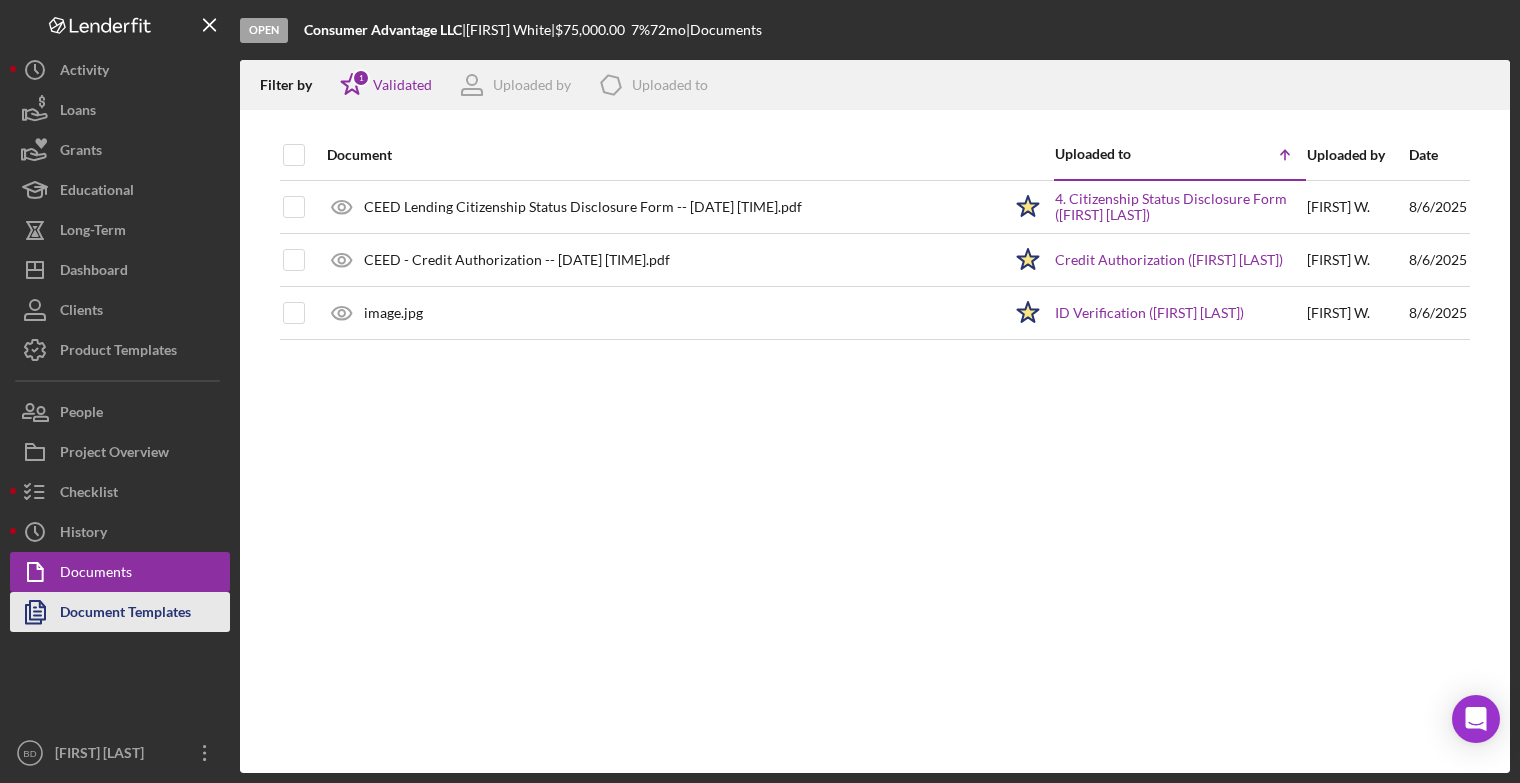 click on "Document Templates" at bounding box center (125, 614) 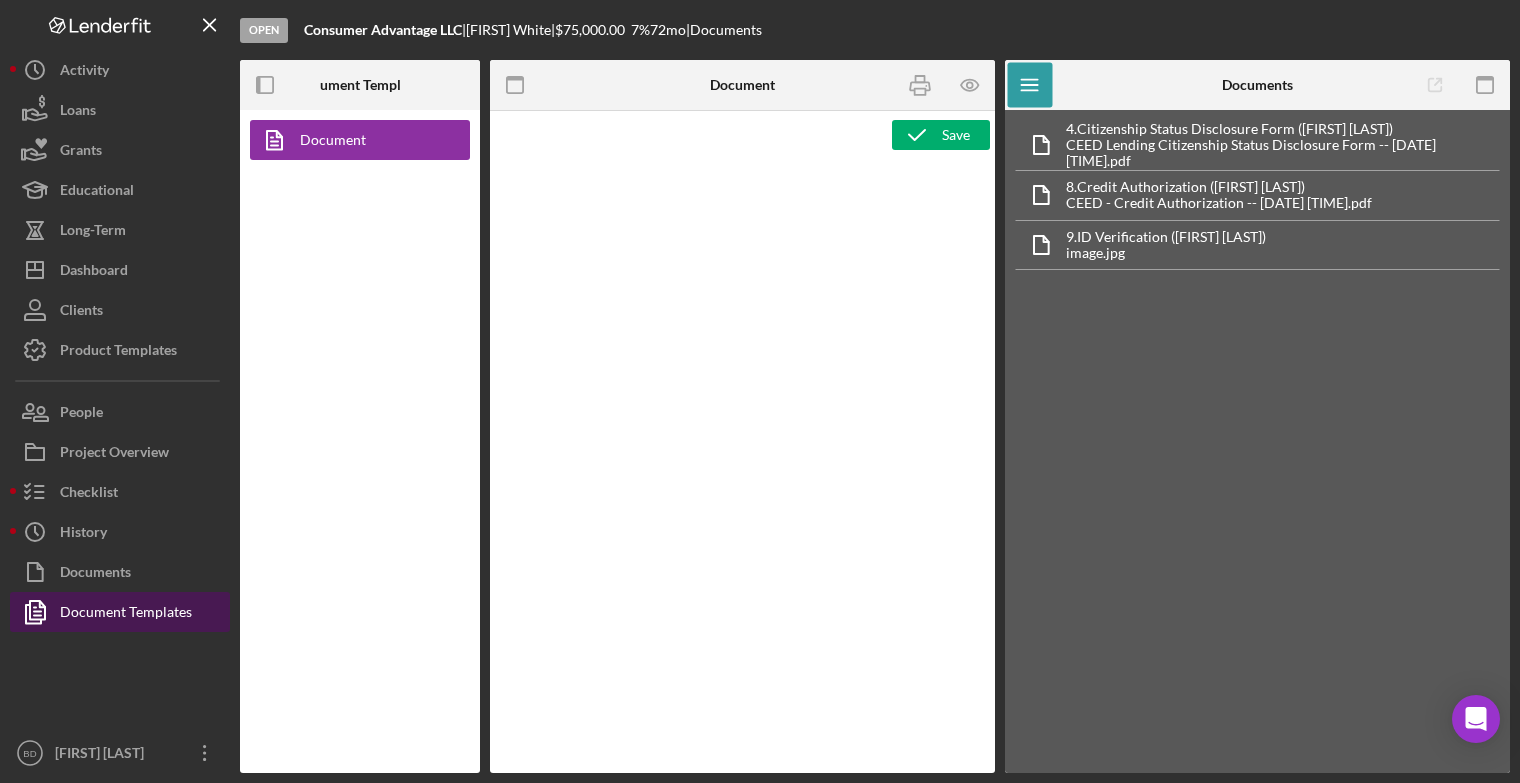 type on "<div>
<p style="padding-left: 280px">&nbsp;</p>
<p>&nbsp;</p>
<p style="text-align: center"><strong><span style="font-size: 12pt"><img src="https://www.greatlakeswbc.org/wp-content/uploads/2021/07/Ceed-Lending_colorv2-e1688675240404.png" alt="Revolving Loan Fund (RLF) Oakland County Only - Great Lakes WBC" width="177" height="85"><span style="font-size: 10pt">&nbsp;</span></span></strong></p>
<table style="margin-left: 6.55pt; border-collapse: collapse; height: 79.0977px; width: 98.8795%" border="0" cellspacing="0" cellpadding="0">
<tbody>
<tr style="height: 22.4219px">
<td style="width: 100.002%; background: rgba(231, 230, 230, 1); padding-top: 0; padding-right: 0; padding-bottom: 0; height: 22.4219px; text-align: center" colspan="2" valign="top"><strong><span style="font-size: 10pt">Lift Loan Application</span></strong></td>
</tr>
<tr style="height: 31.7383px">
<td style="width: 48.1121%; padding: 0; height: 31.7383px" valign="top">
<p style="margin: 0 0 0 2.5pt; line-height: 11.9pt; font-size: 11pt; fon..." 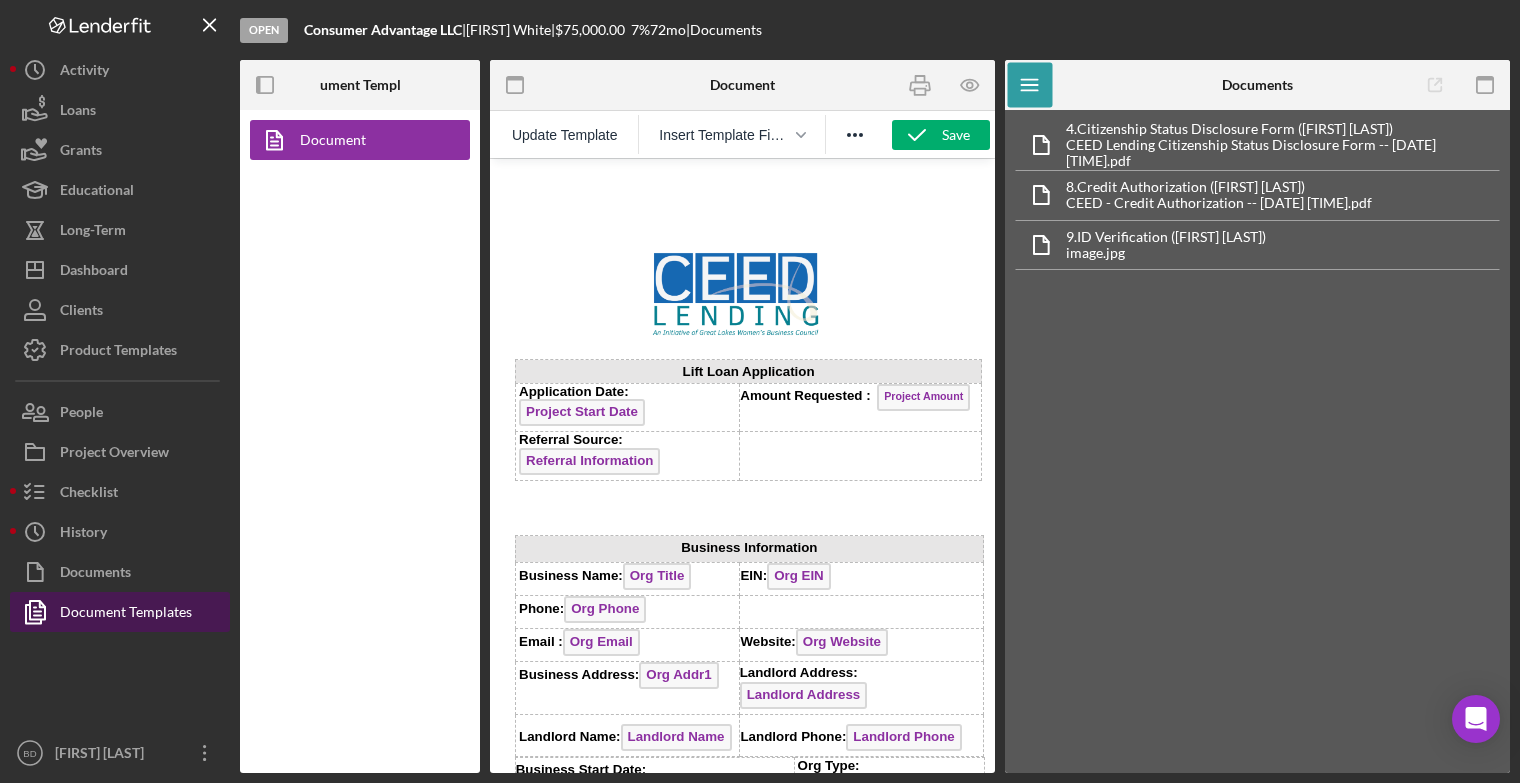 scroll, scrollTop: 0, scrollLeft: 0, axis: both 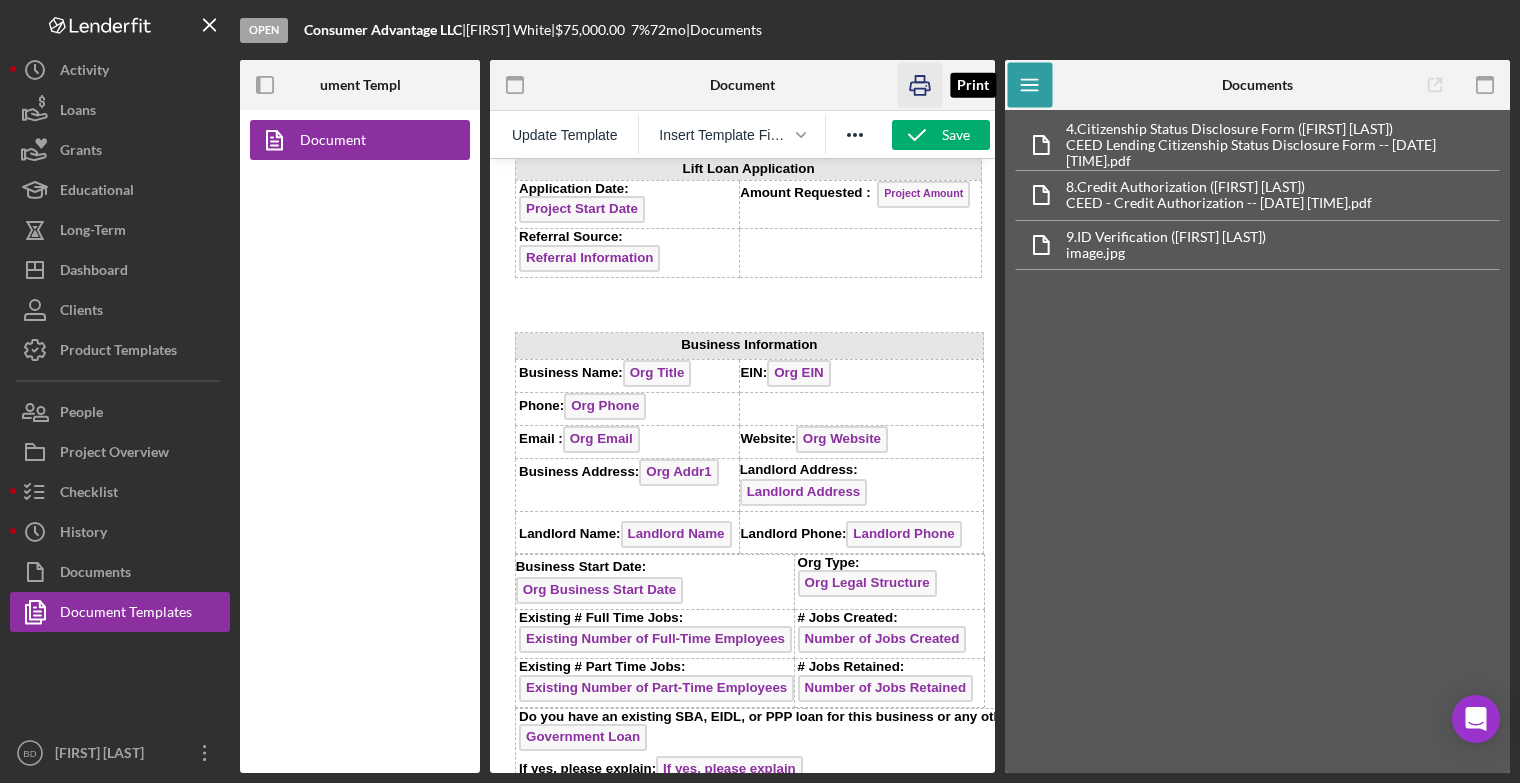 click 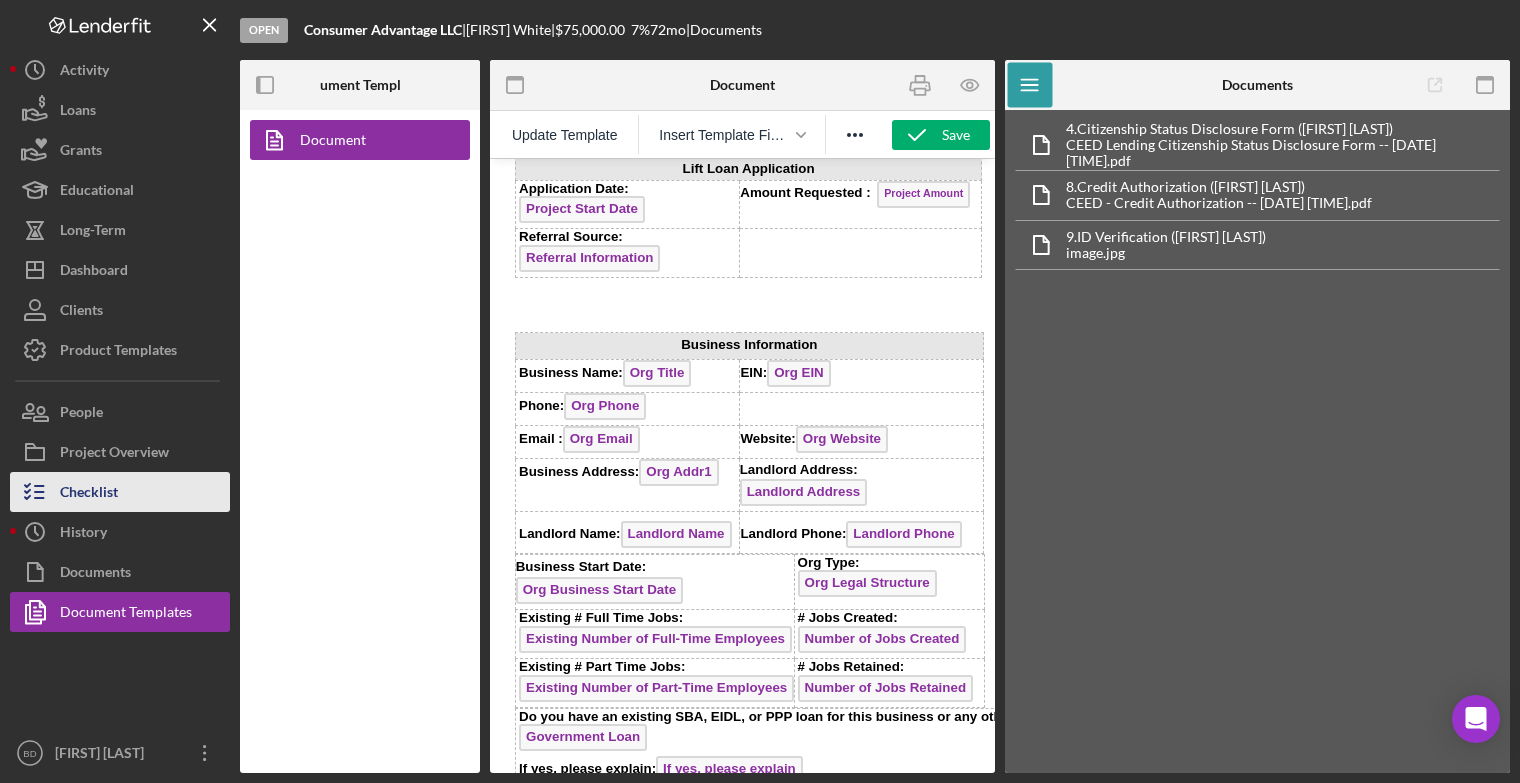 click on "Checklist" at bounding box center (89, 494) 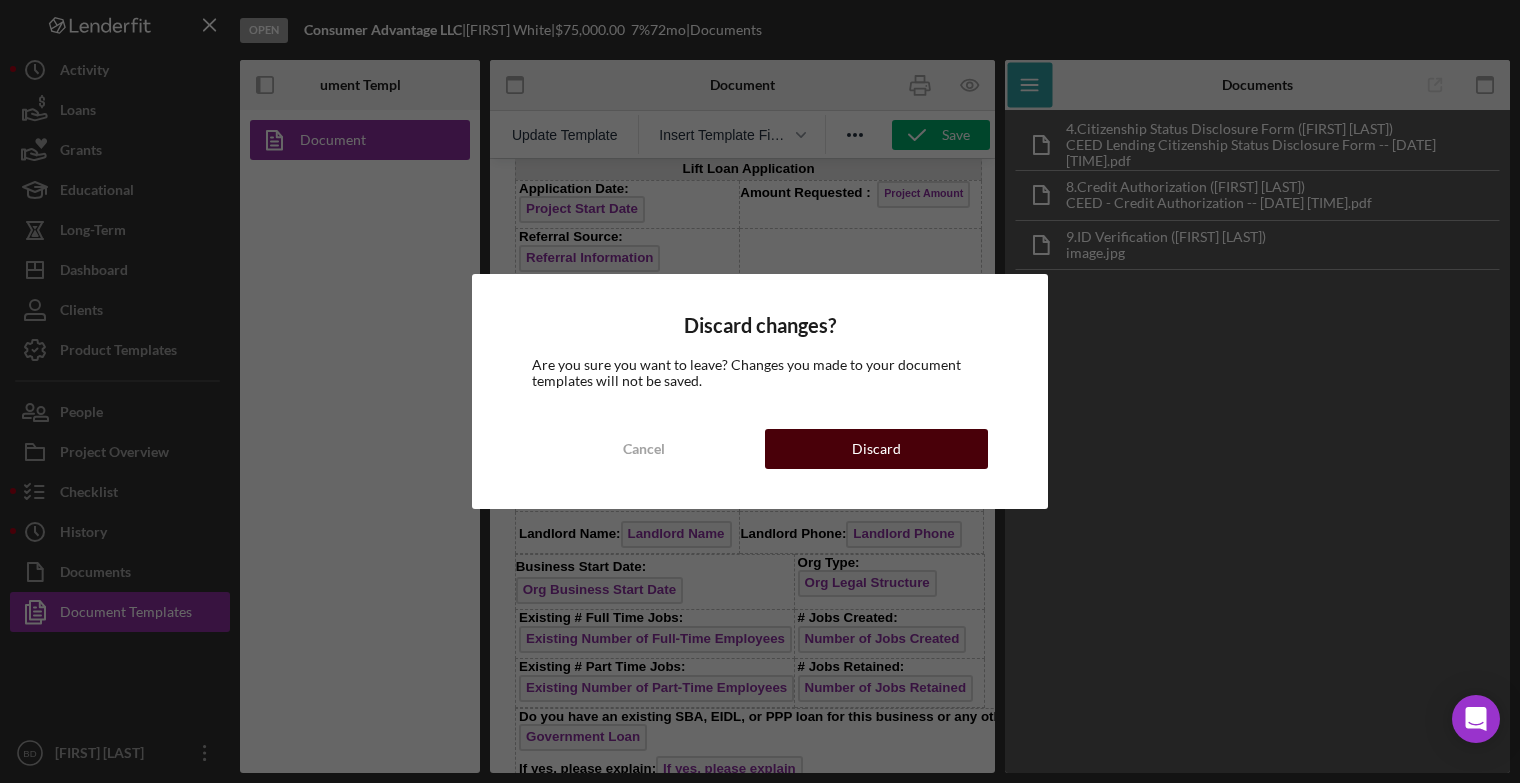 click on "Discard" at bounding box center [876, 449] 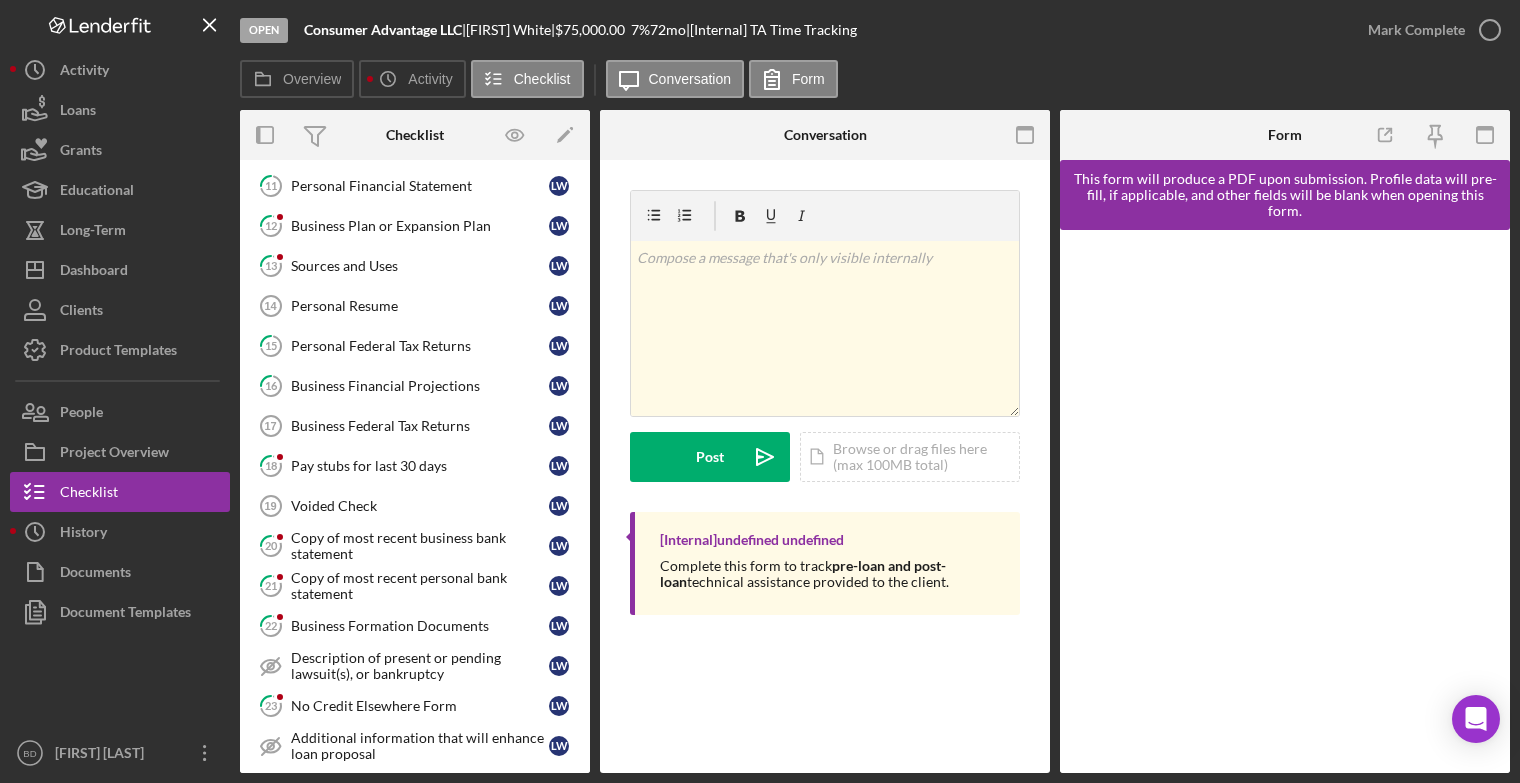 scroll, scrollTop: 486, scrollLeft: 0, axis: vertical 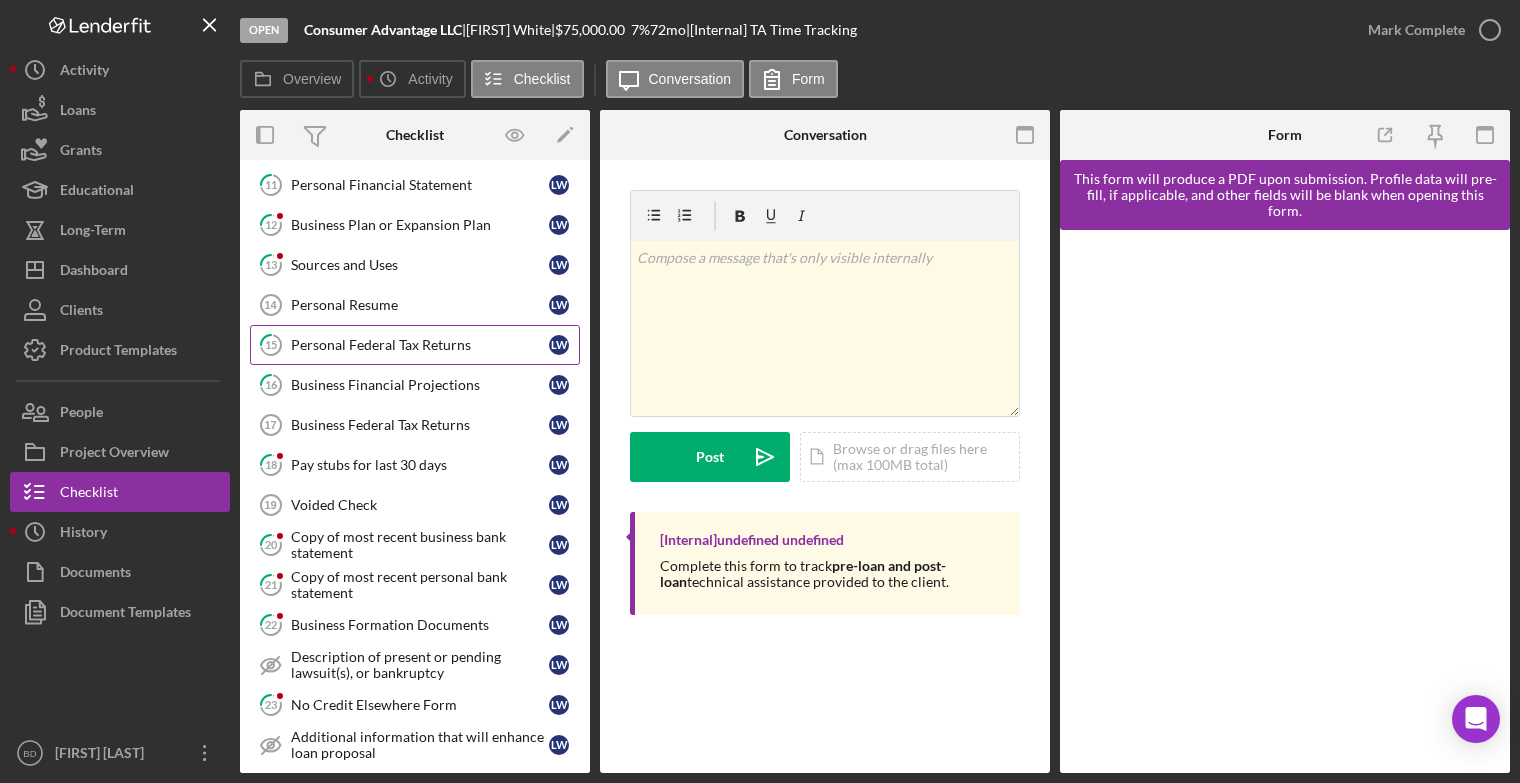 click on "Personal Federal Tax Returns" at bounding box center (420, 345) 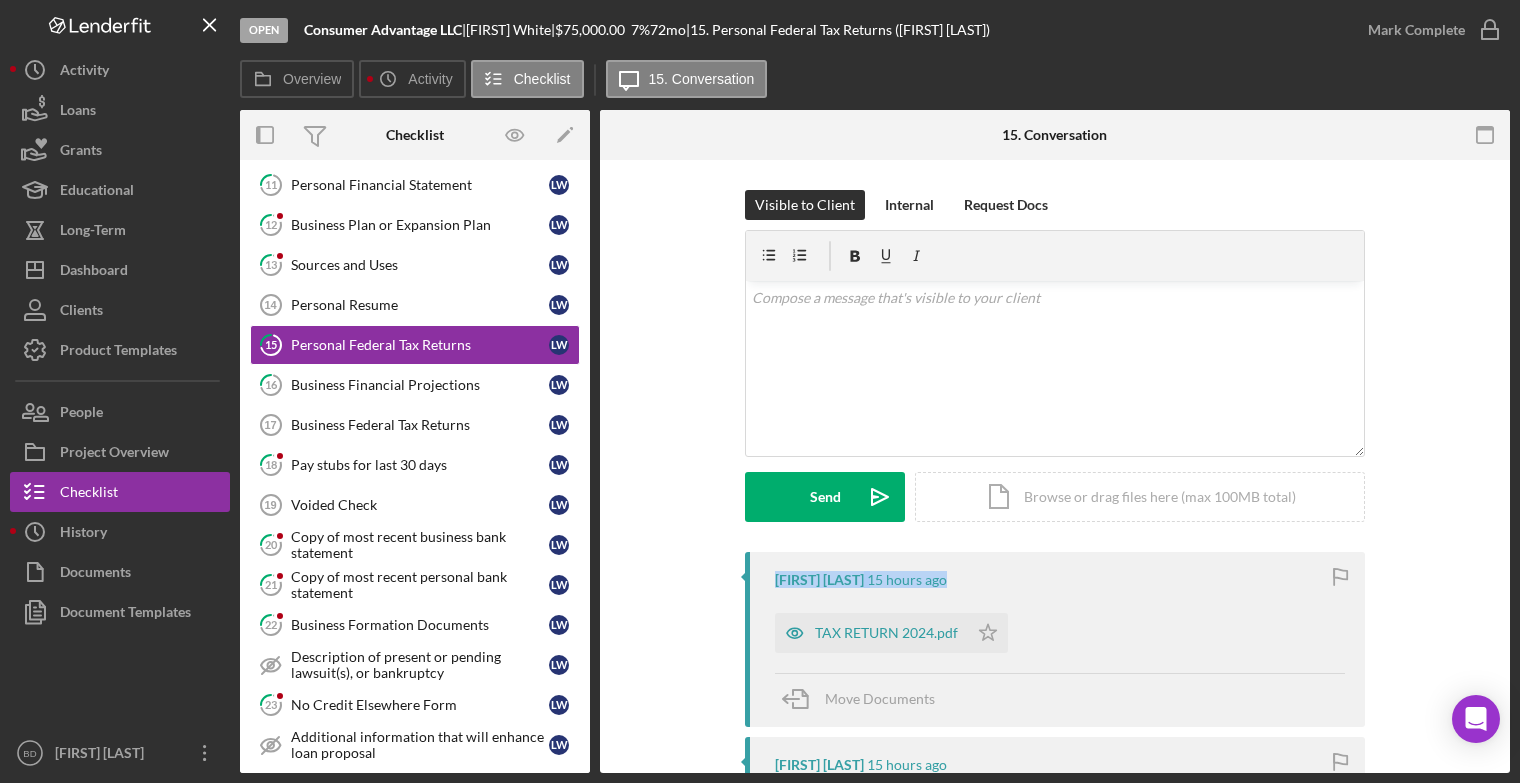 drag, startPoint x: 1502, startPoint y: 507, endPoint x: 1508, endPoint y: 559, distance: 52.34501 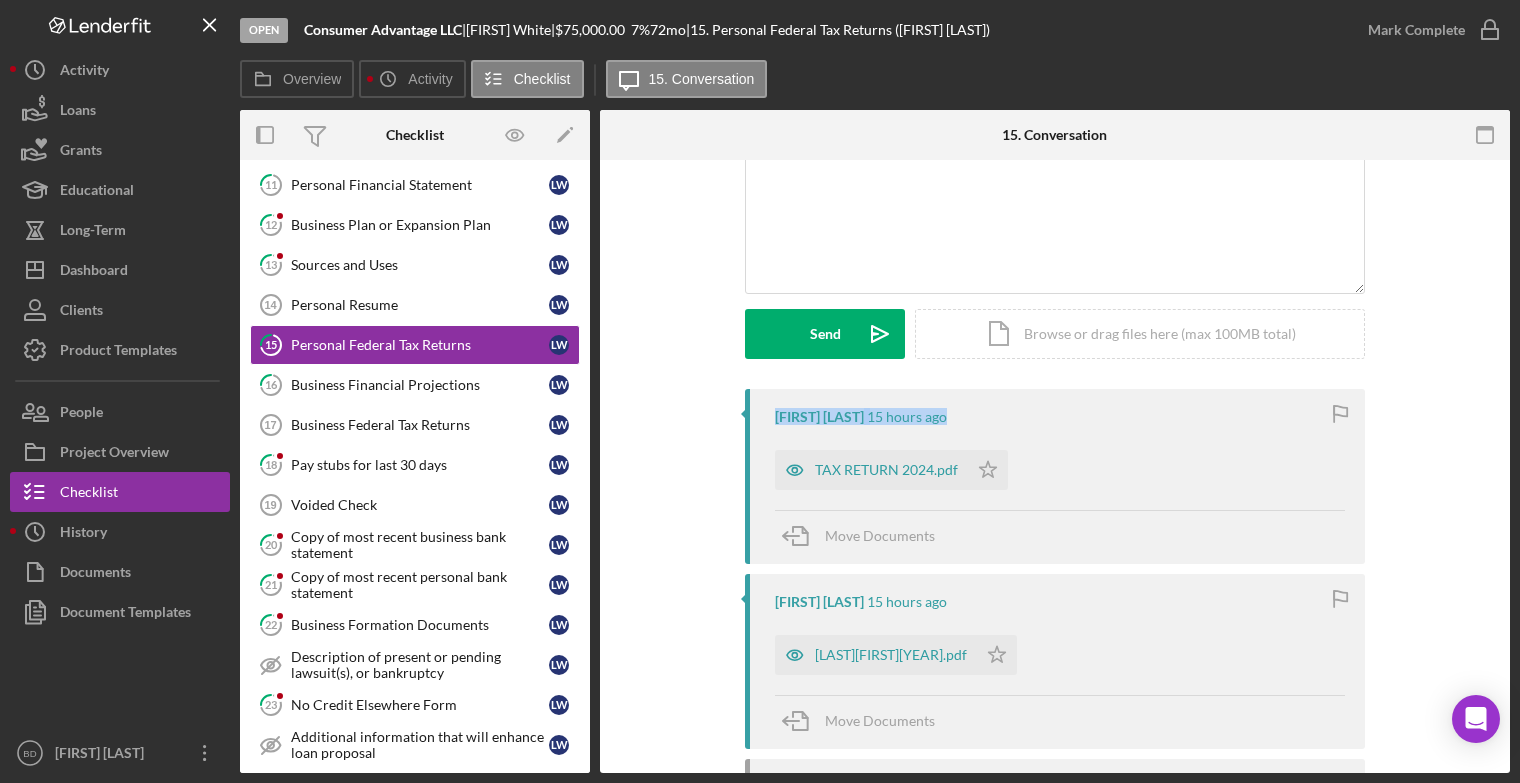 scroll, scrollTop: 187, scrollLeft: 0, axis: vertical 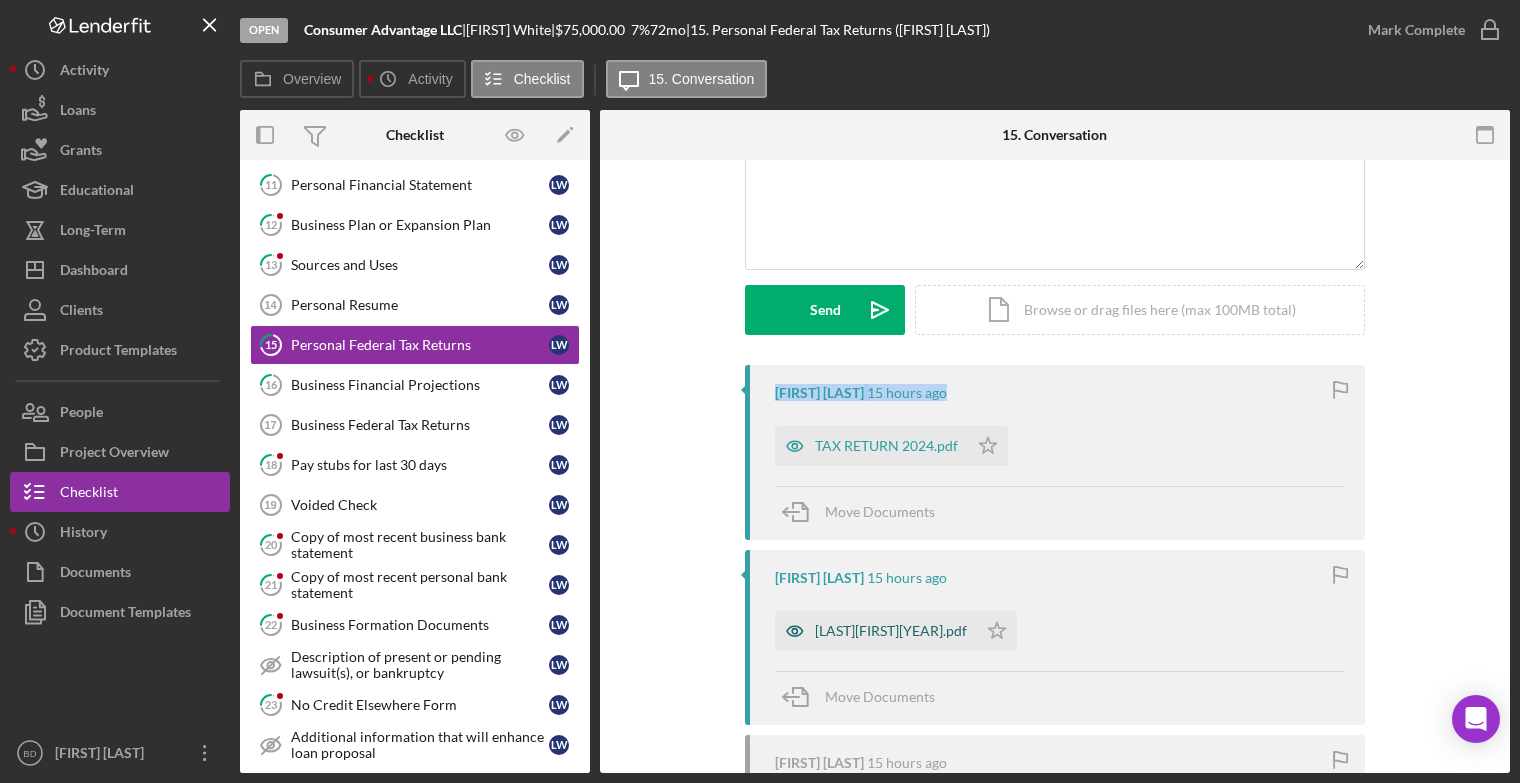 click on "[LAST][FIRST][YEAR].pdf" at bounding box center (891, 631) 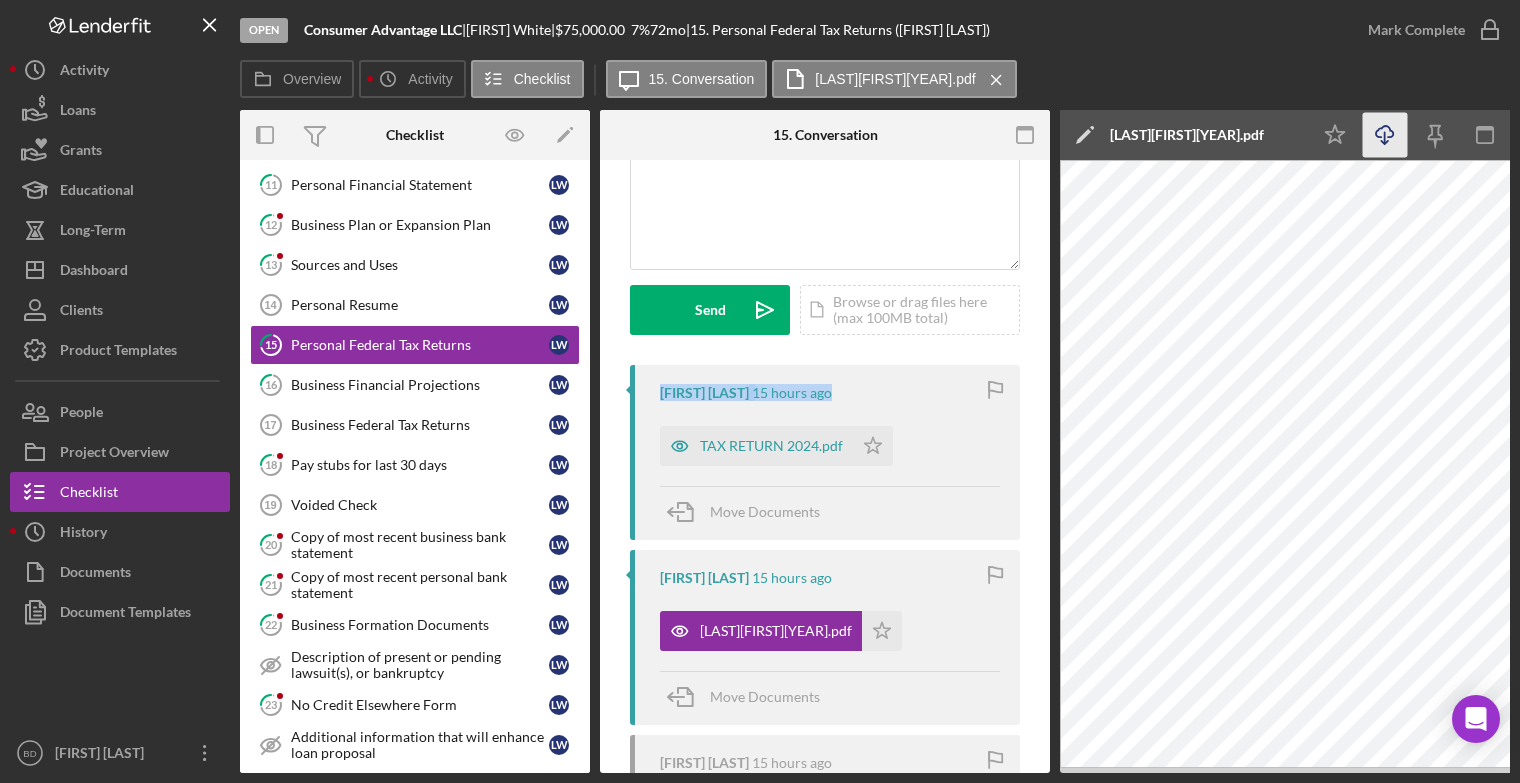 click on "Icon/Download" 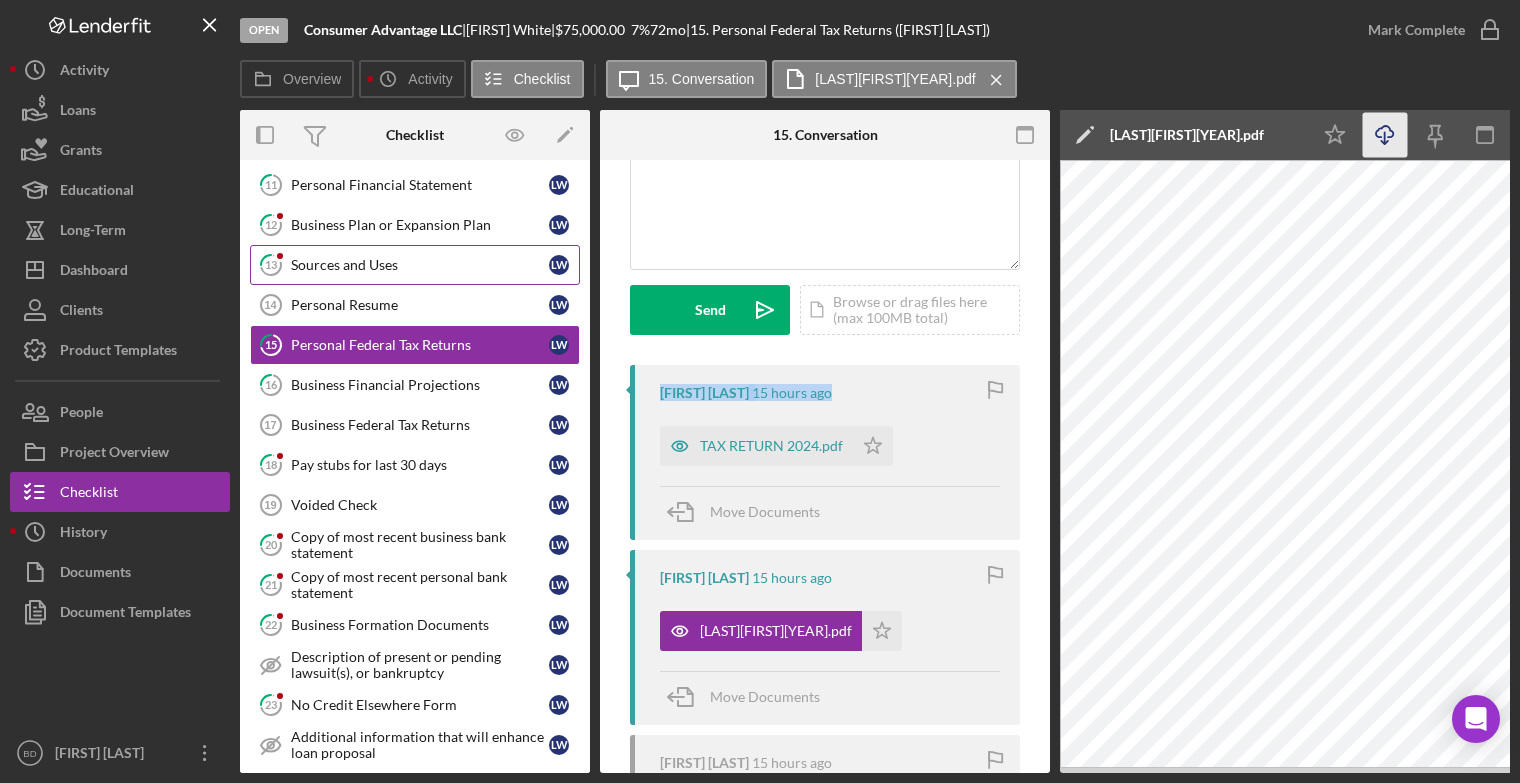 drag, startPoint x: 583, startPoint y: 392, endPoint x: 573, endPoint y: 253, distance: 139.35925 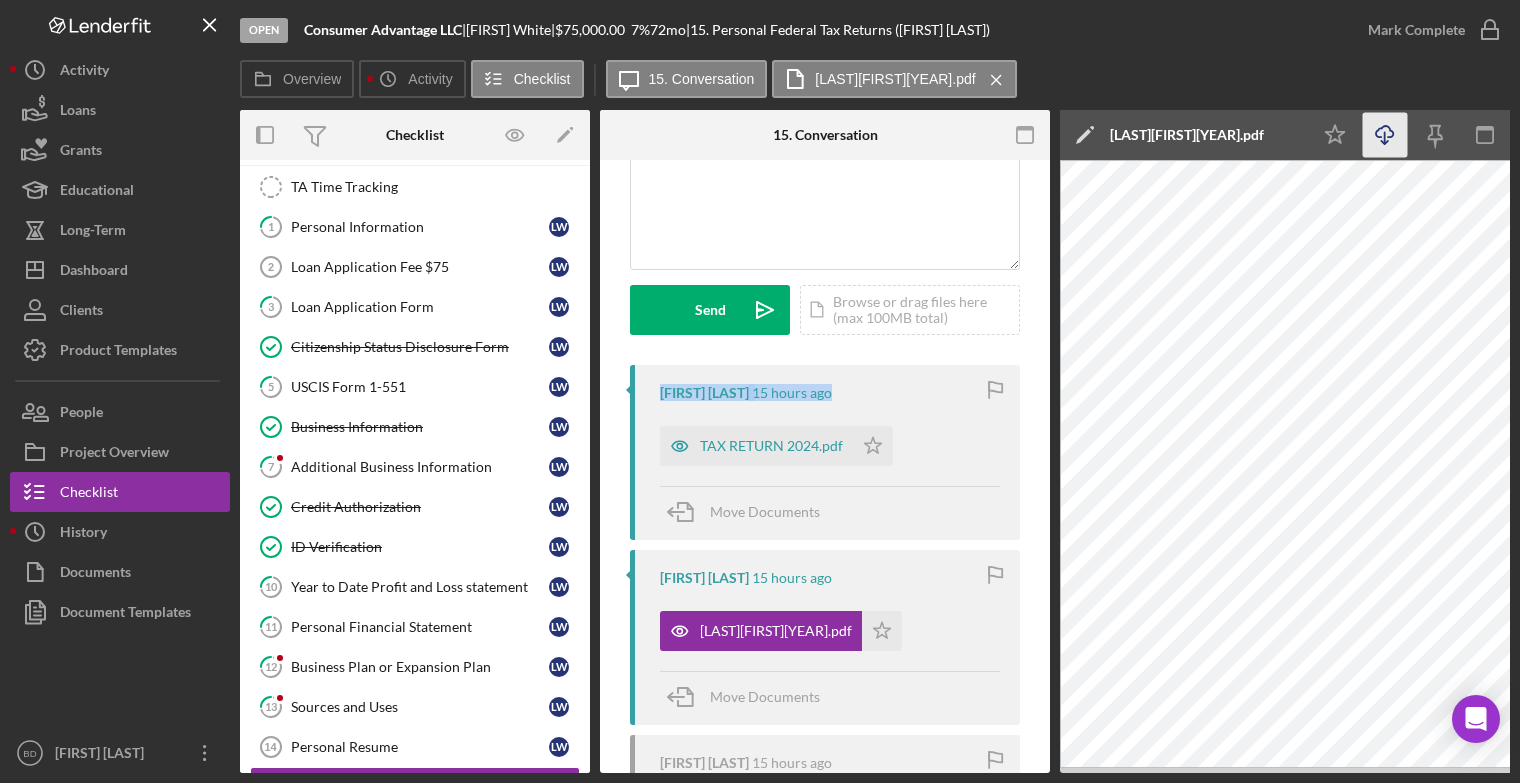 scroll, scrollTop: 60, scrollLeft: 0, axis: vertical 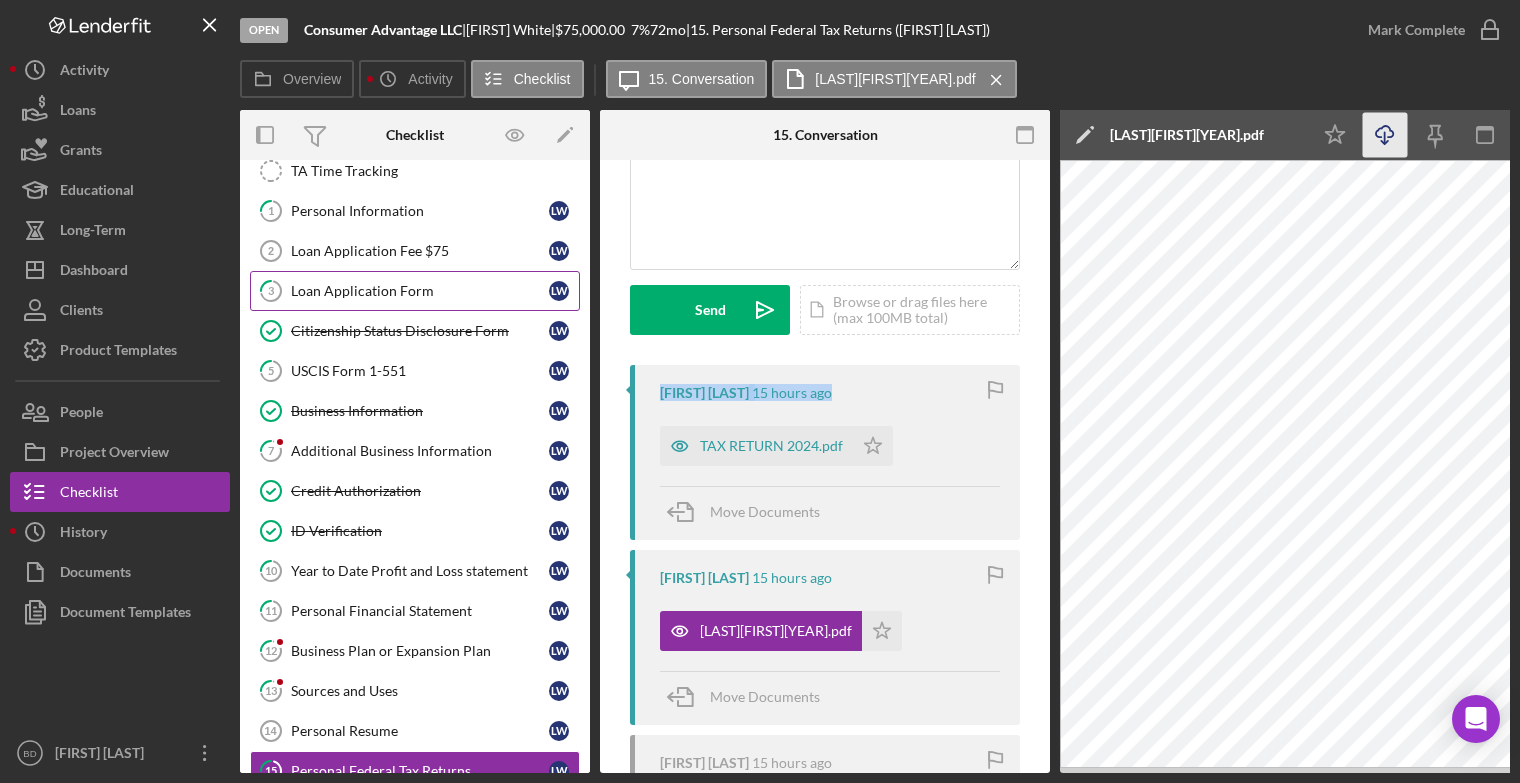 click on "Loan Application Form" at bounding box center [420, 291] 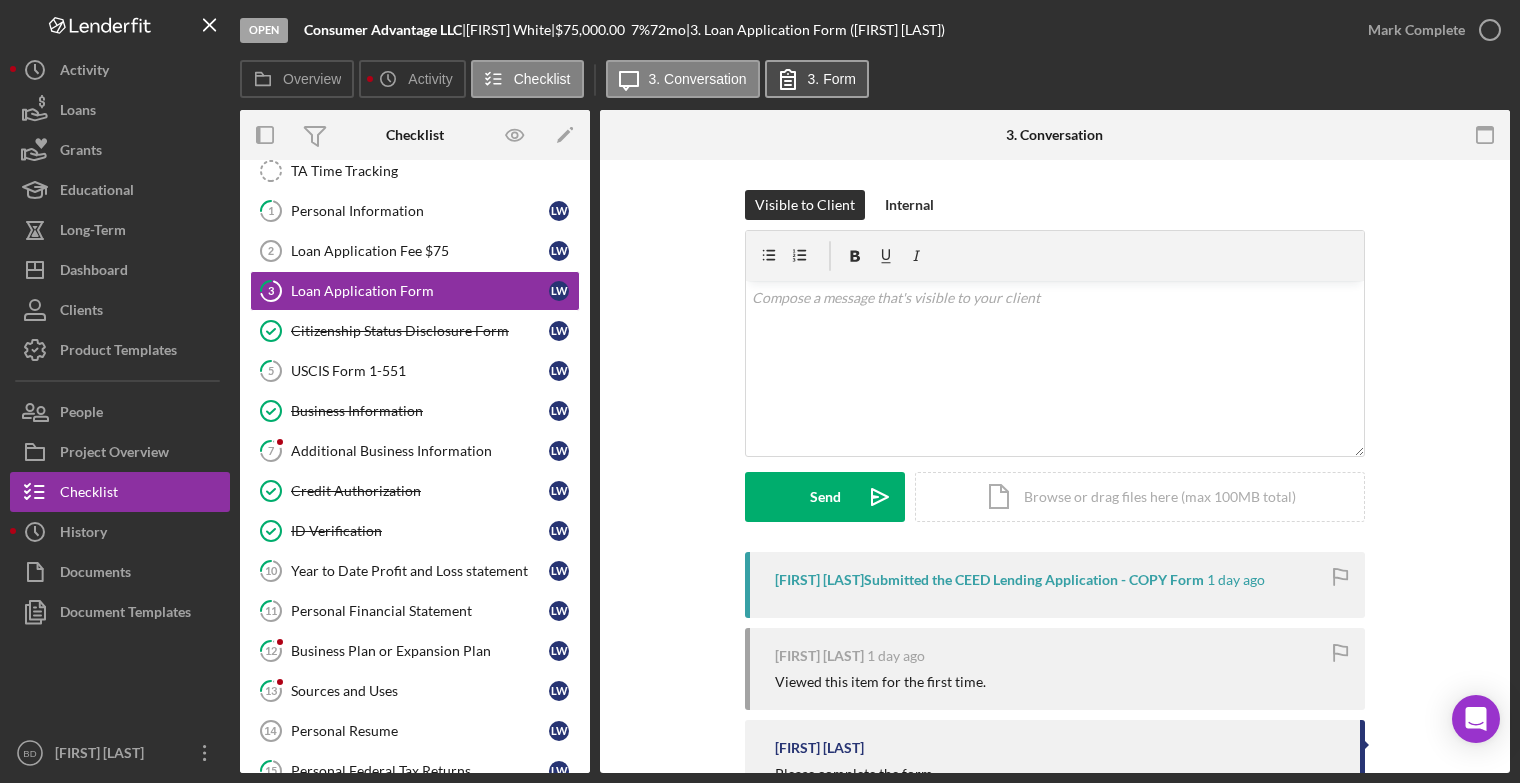click on "3. Form" at bounding box center (832, 79) 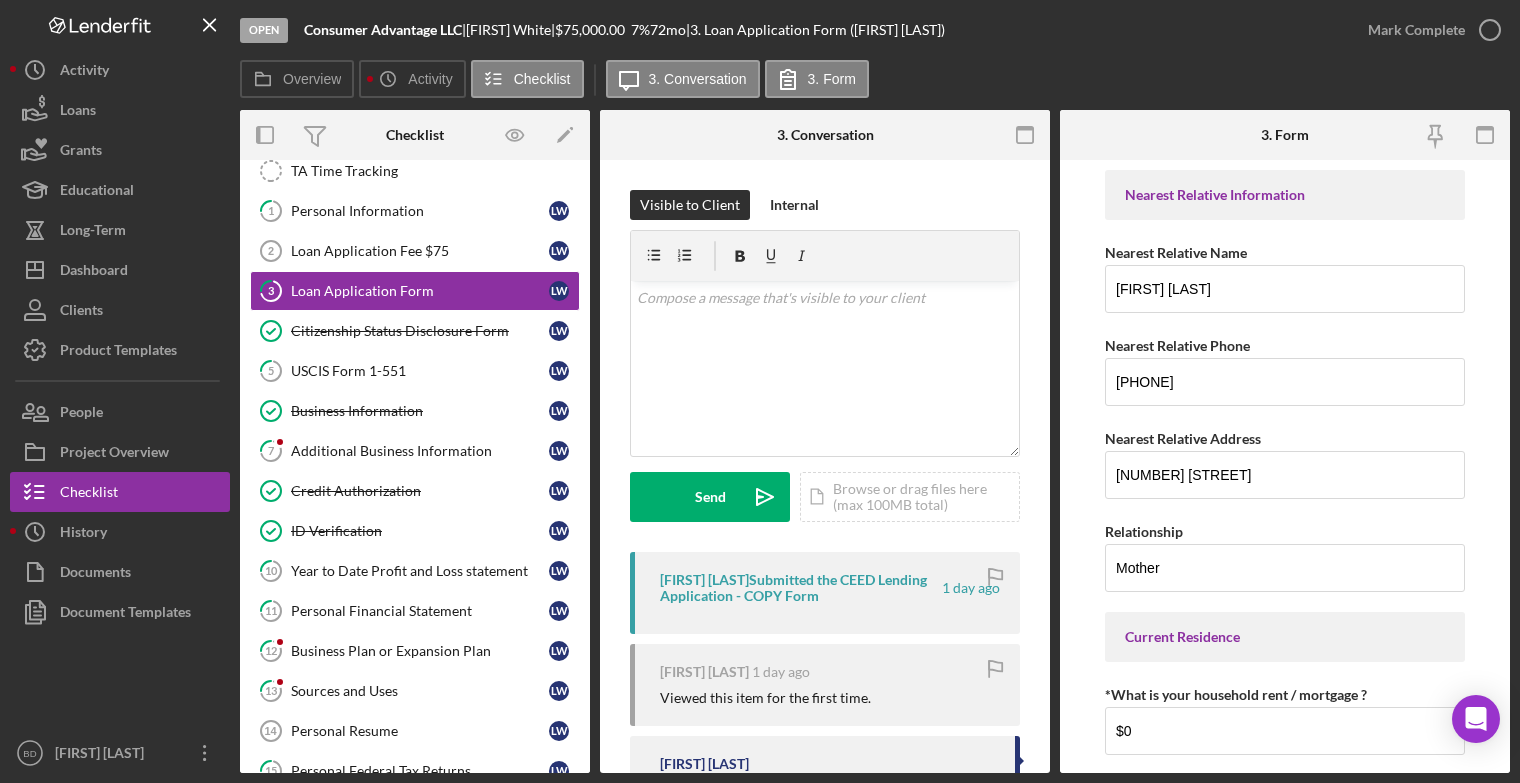 click on "[FIRST] [LAST] Submitted the CEED Lending Application - COPY Form" at bounding box center (799, 588) 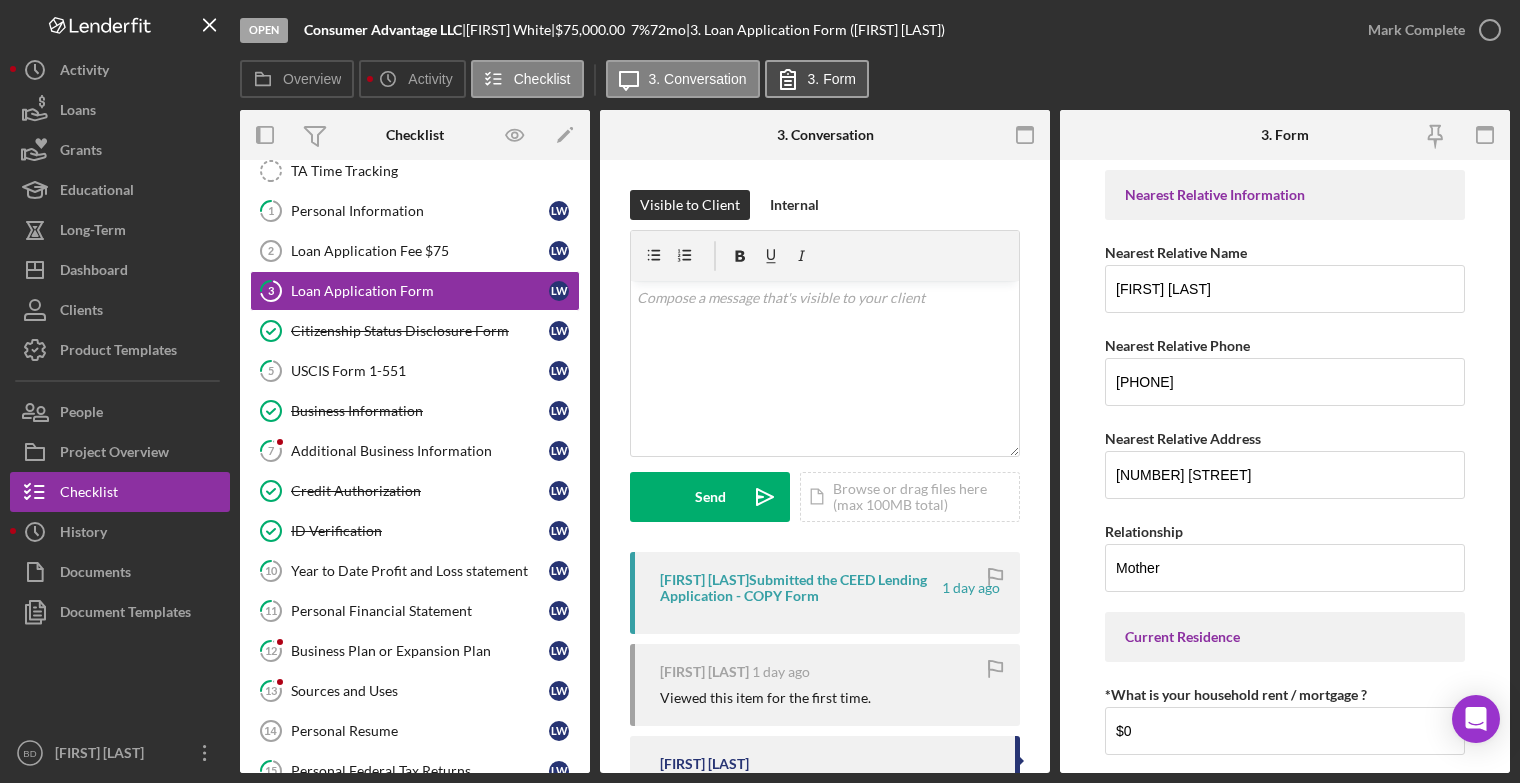 click on "3. Form" at bounding box center [832, 79] 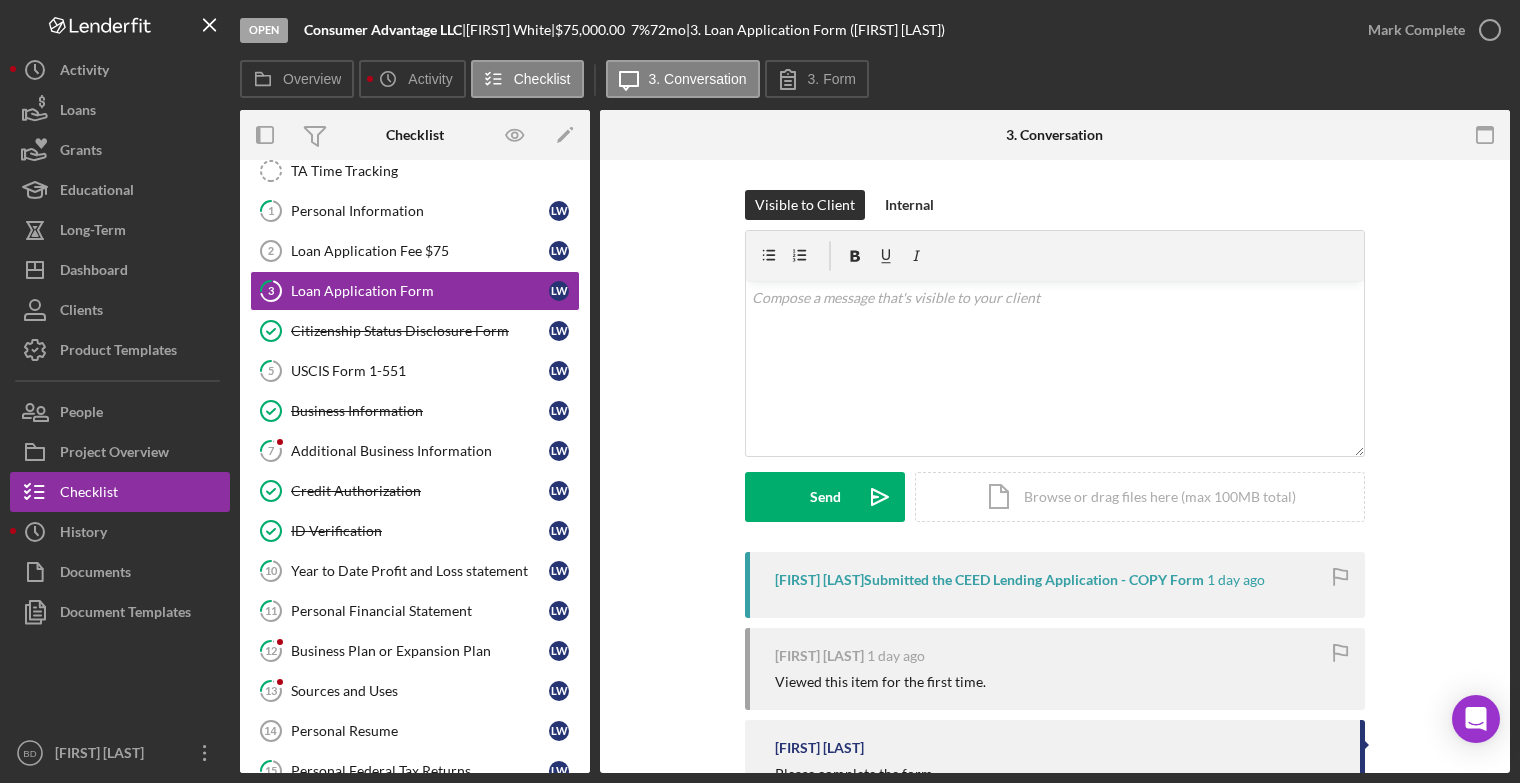 scroll, scrollTop: 73, scrollLeft: 0, axis: vertical 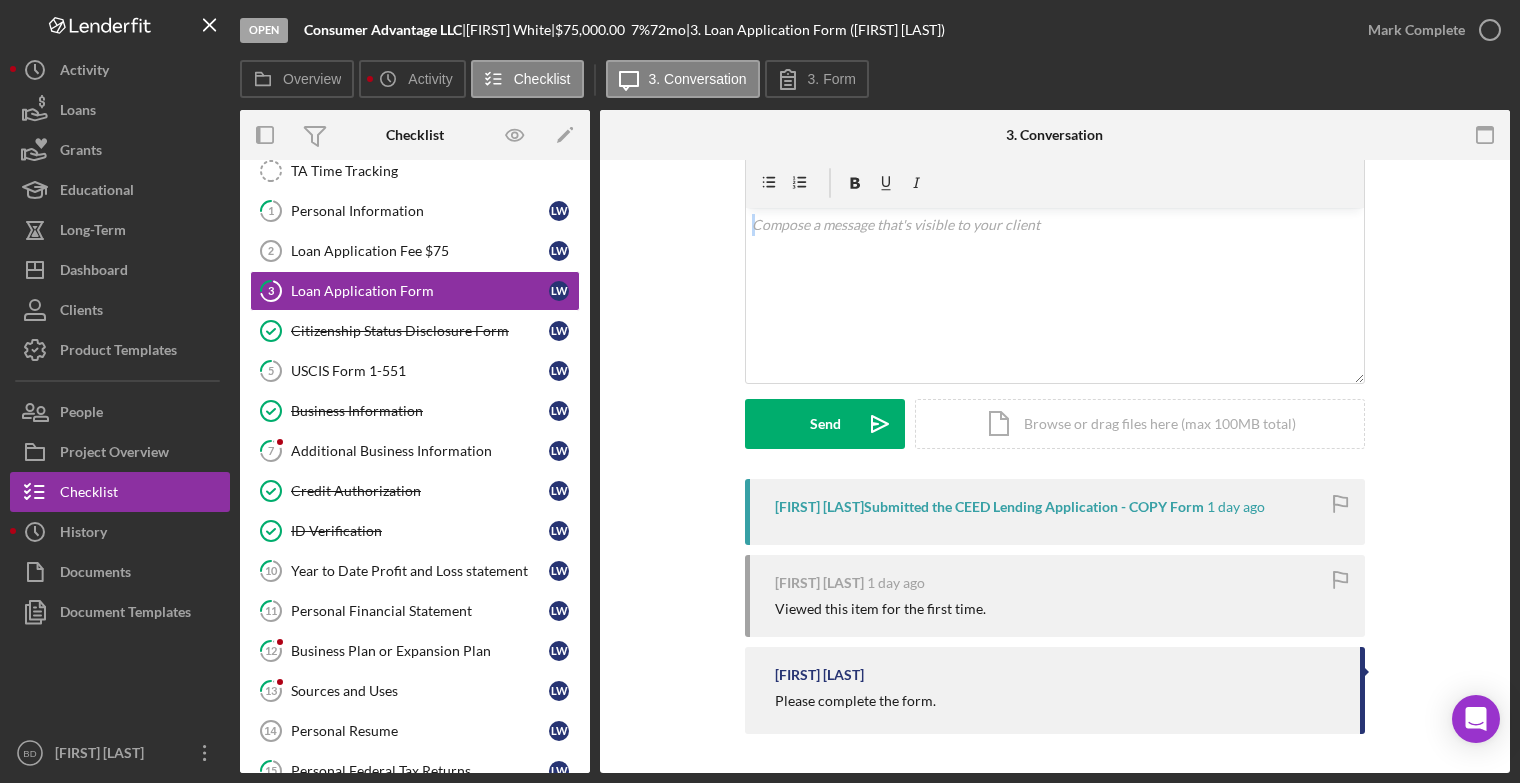 drag, startPoint x: 1511, startPoint y: 263, endPoint x: 1526, endPoint y: 189, distance: 75.50497 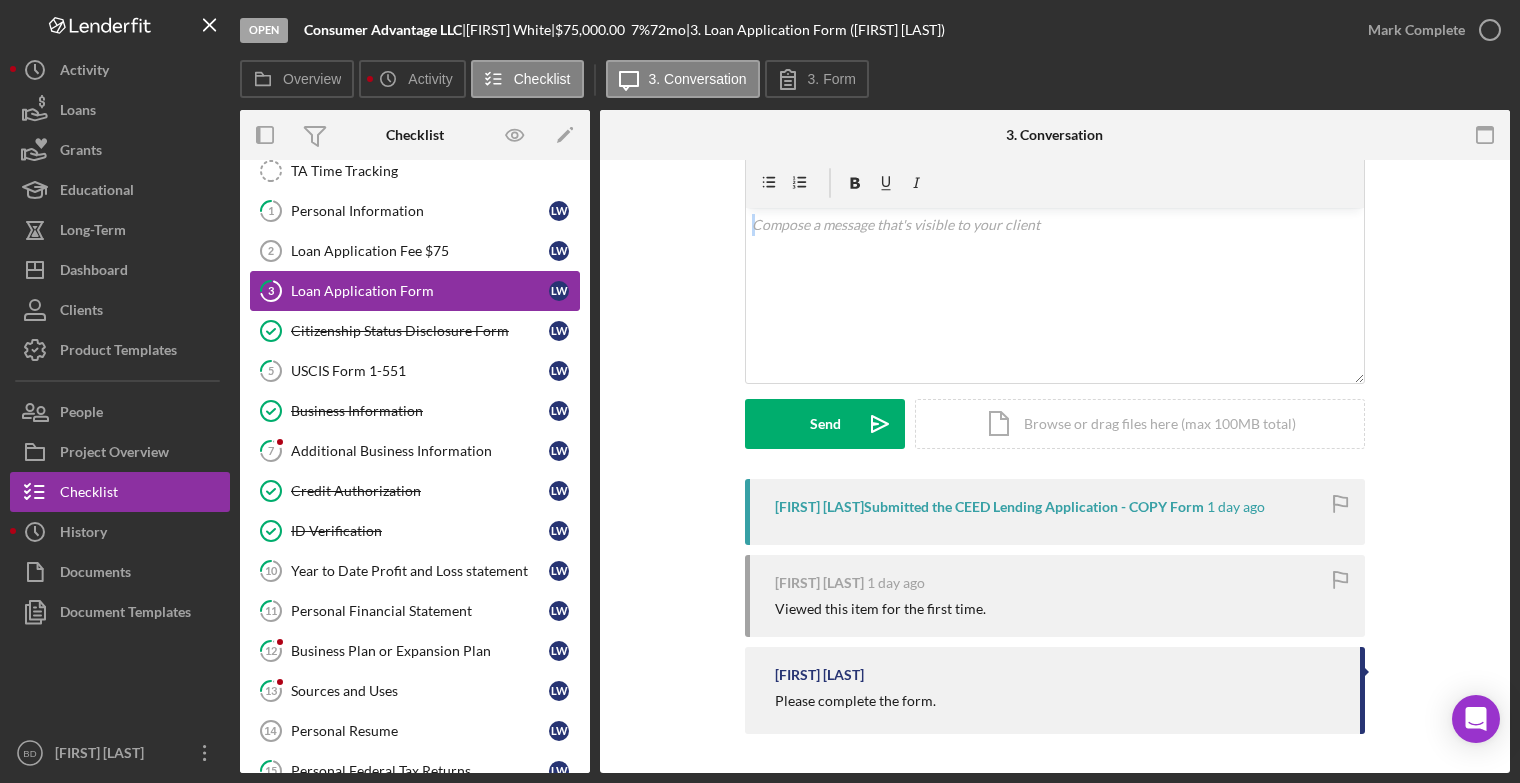 click on "Loan Application Form" at bounding box center [420, 291] 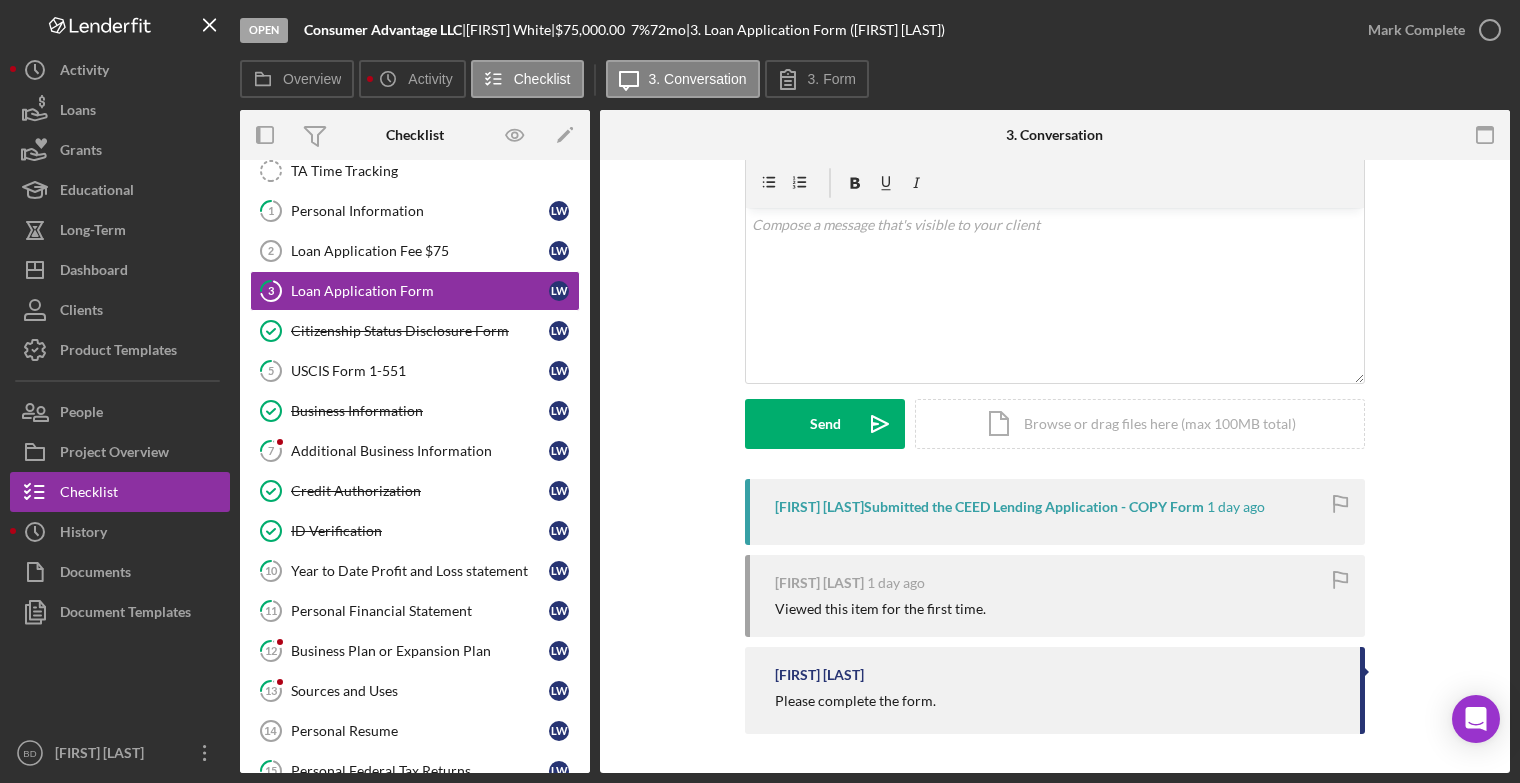 click on "[FIRST] [LAST] Submitted the CEED Lending Application - COPY Form" at bounding box center (989, 507) 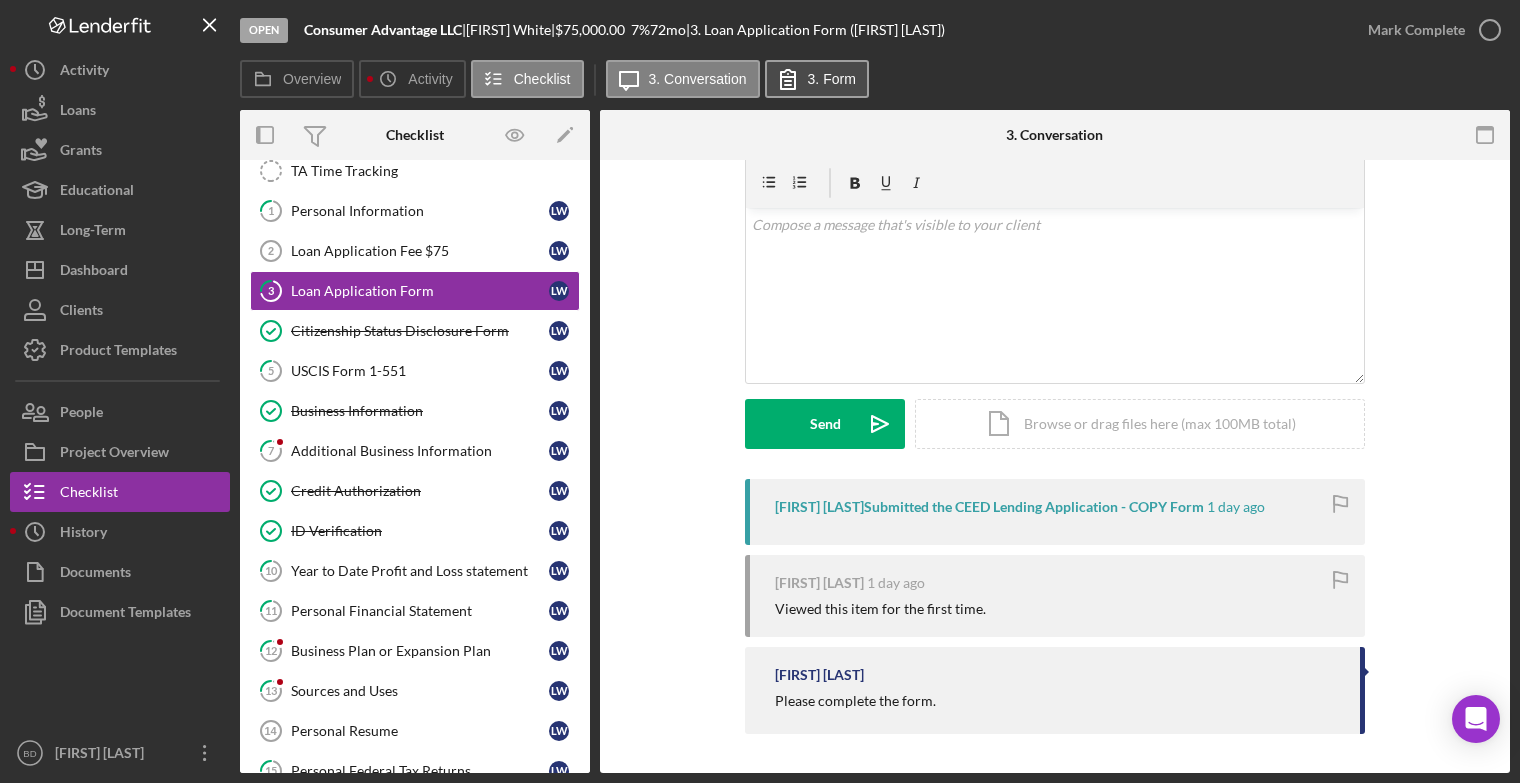 click on "3. Form" at bounding box center (832, 79) 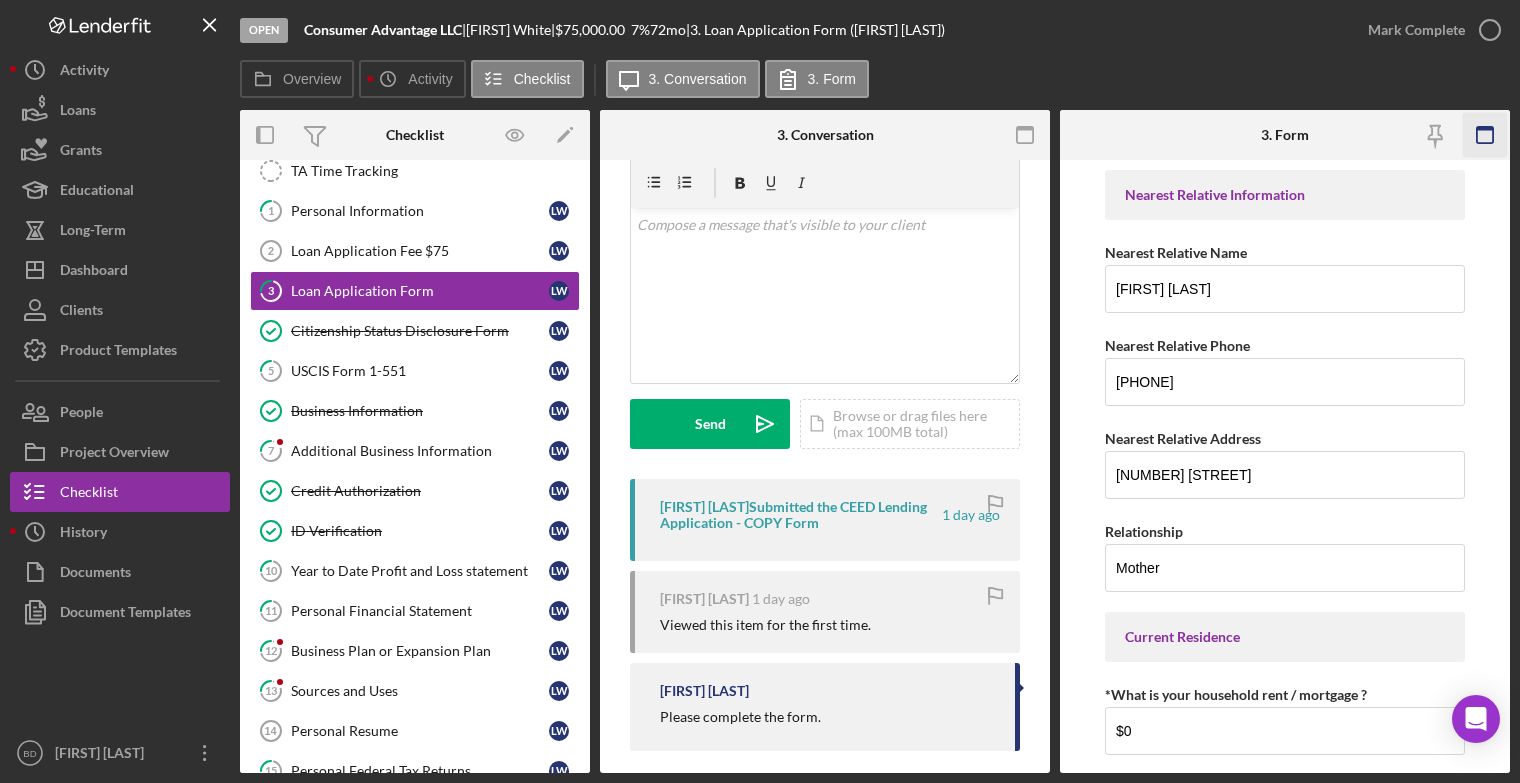 click 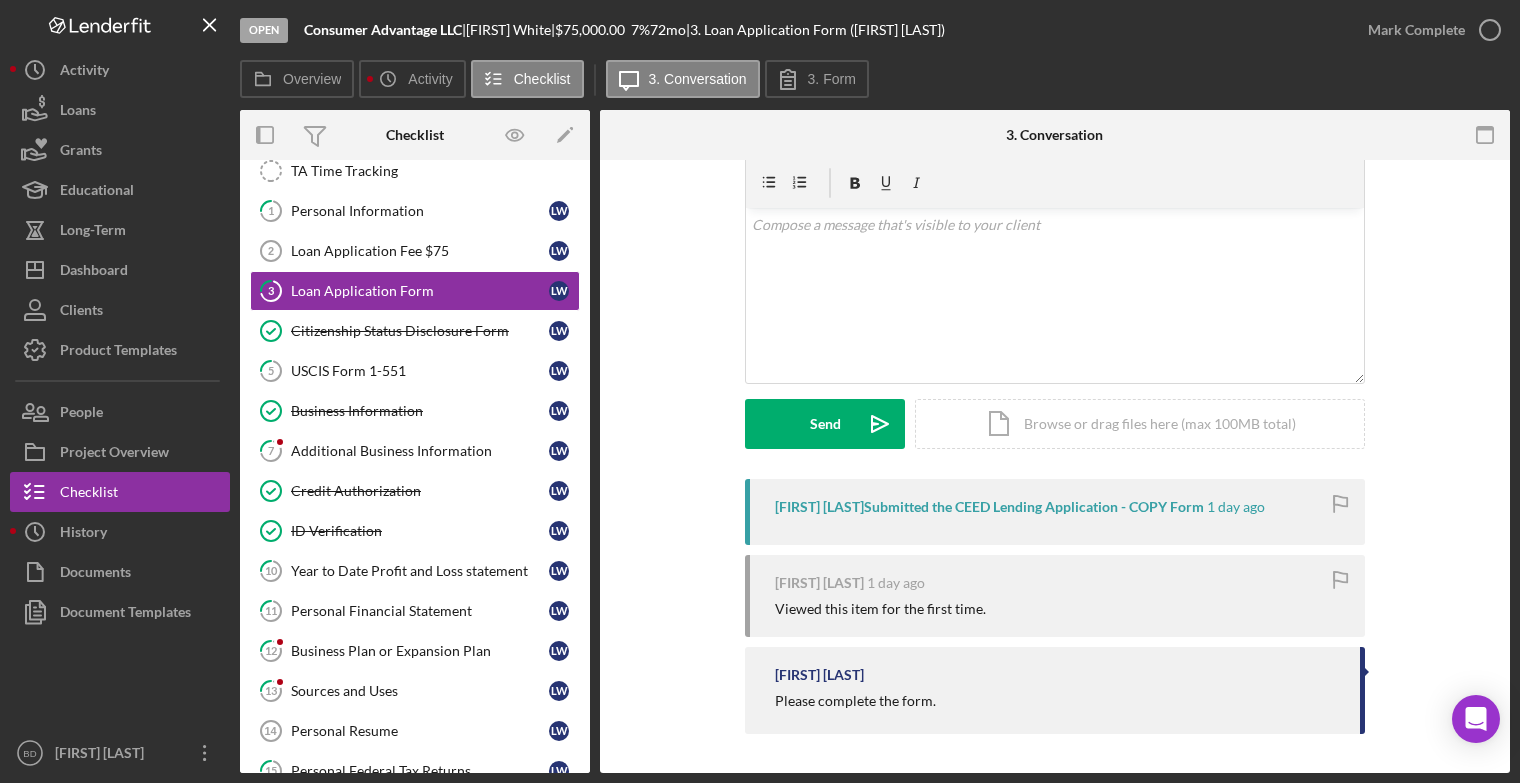 click on "[FIRST] [LAST] Submitted the CEED Lending Application - COPY Form" at bounding box center (989, 507) 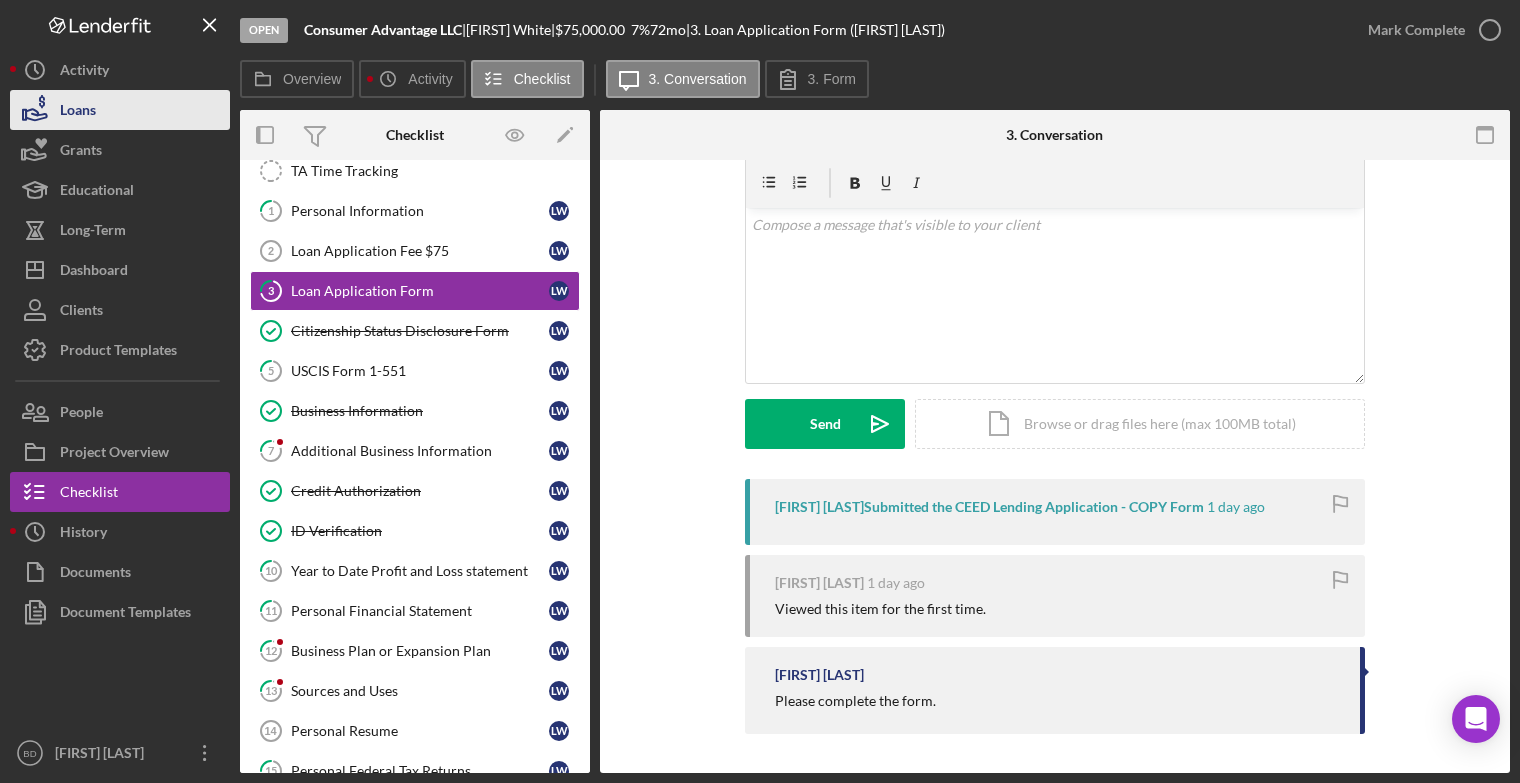 click 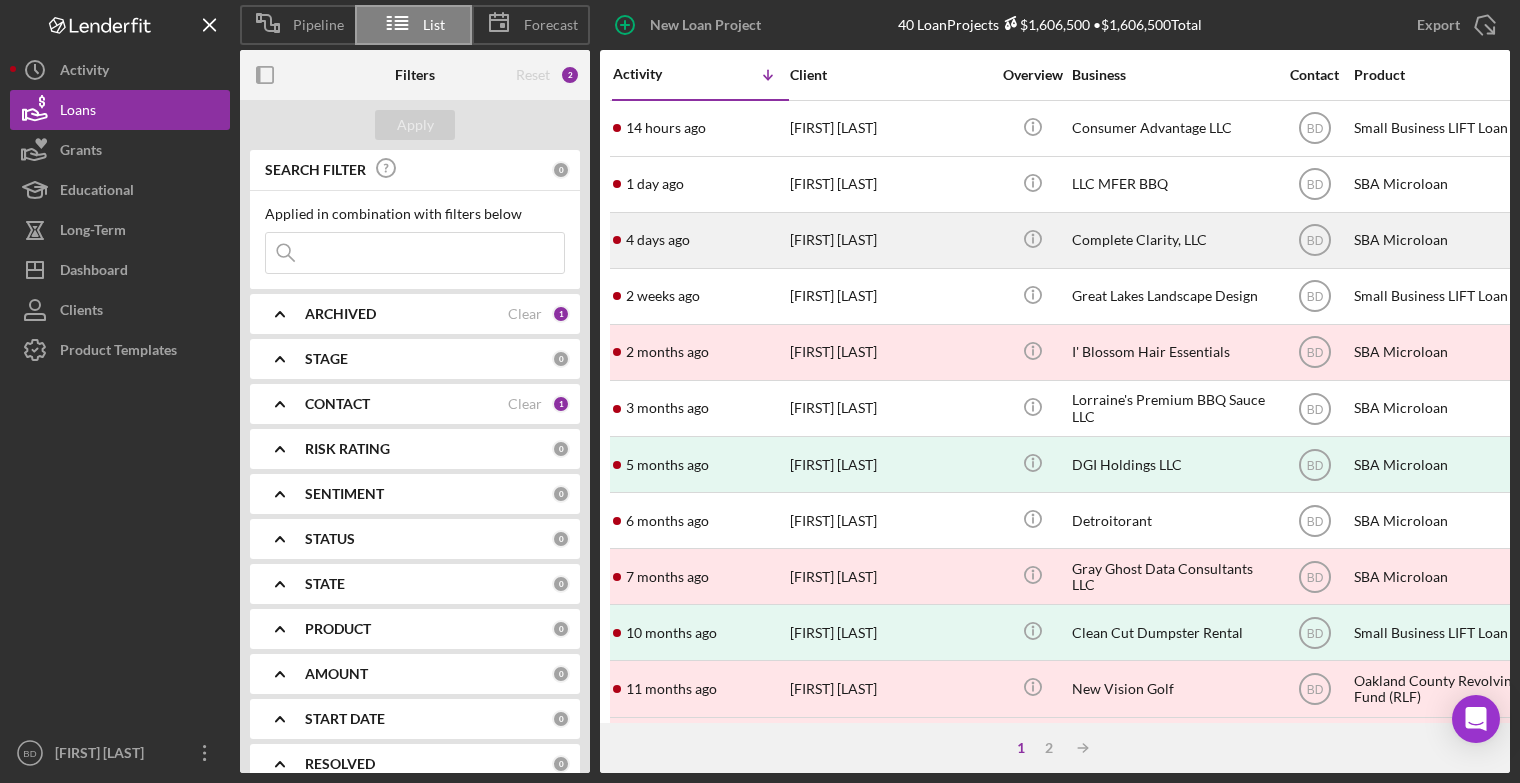 click on "[NUMBER] days ago [FIRST] [LAST]" at bounding box center [700, 240] 